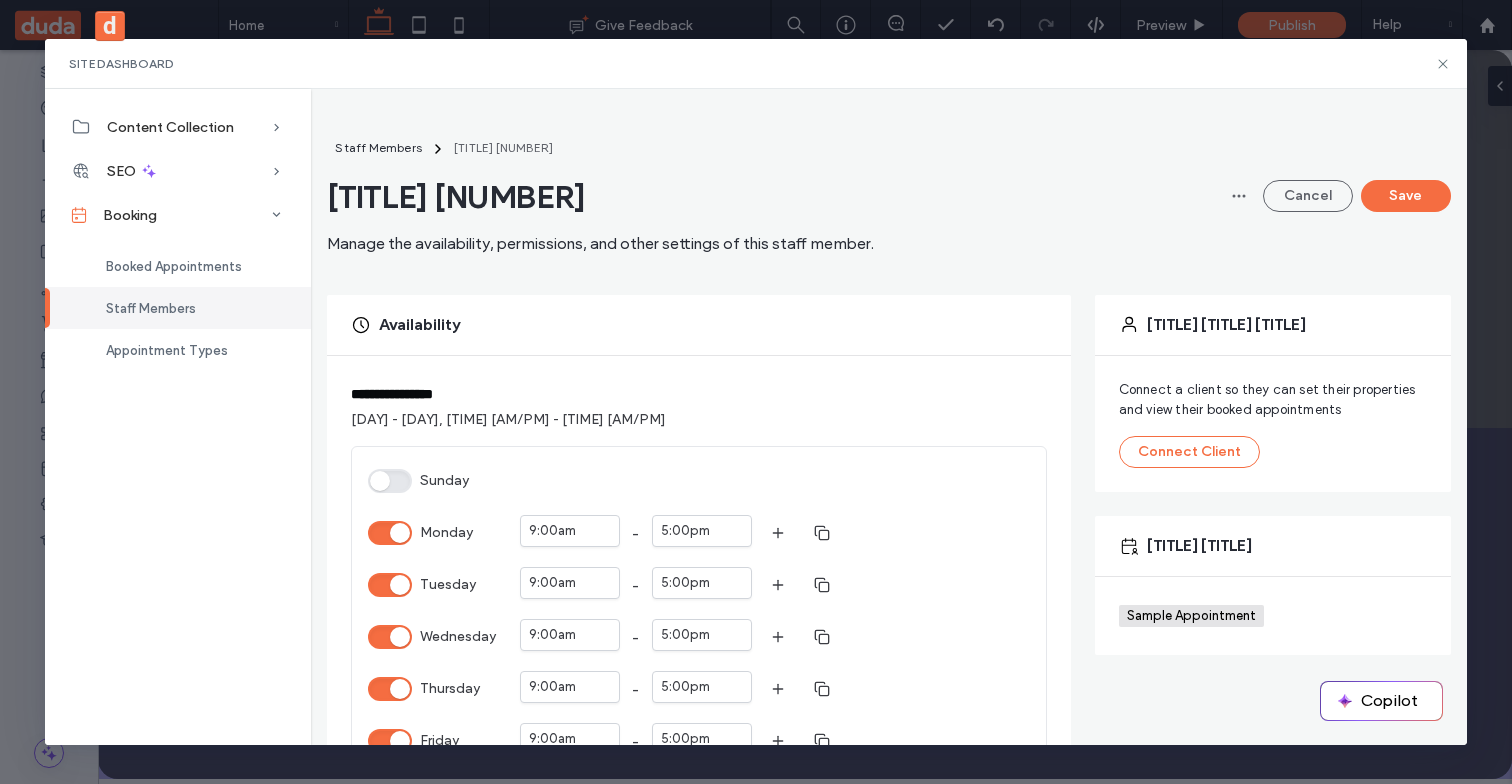 scroll, scrollTop: 0, scrollLeft: 0, axis: both 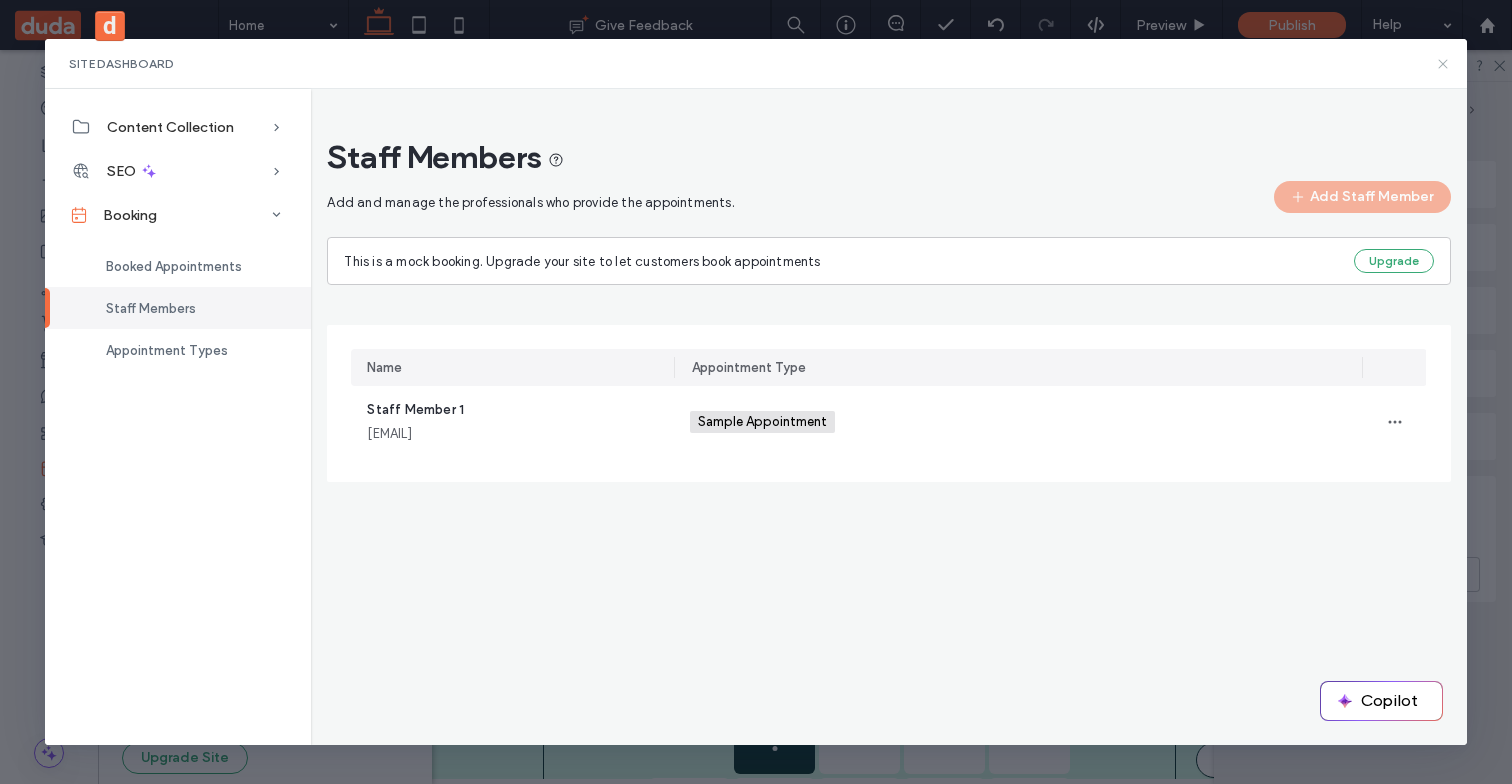 click 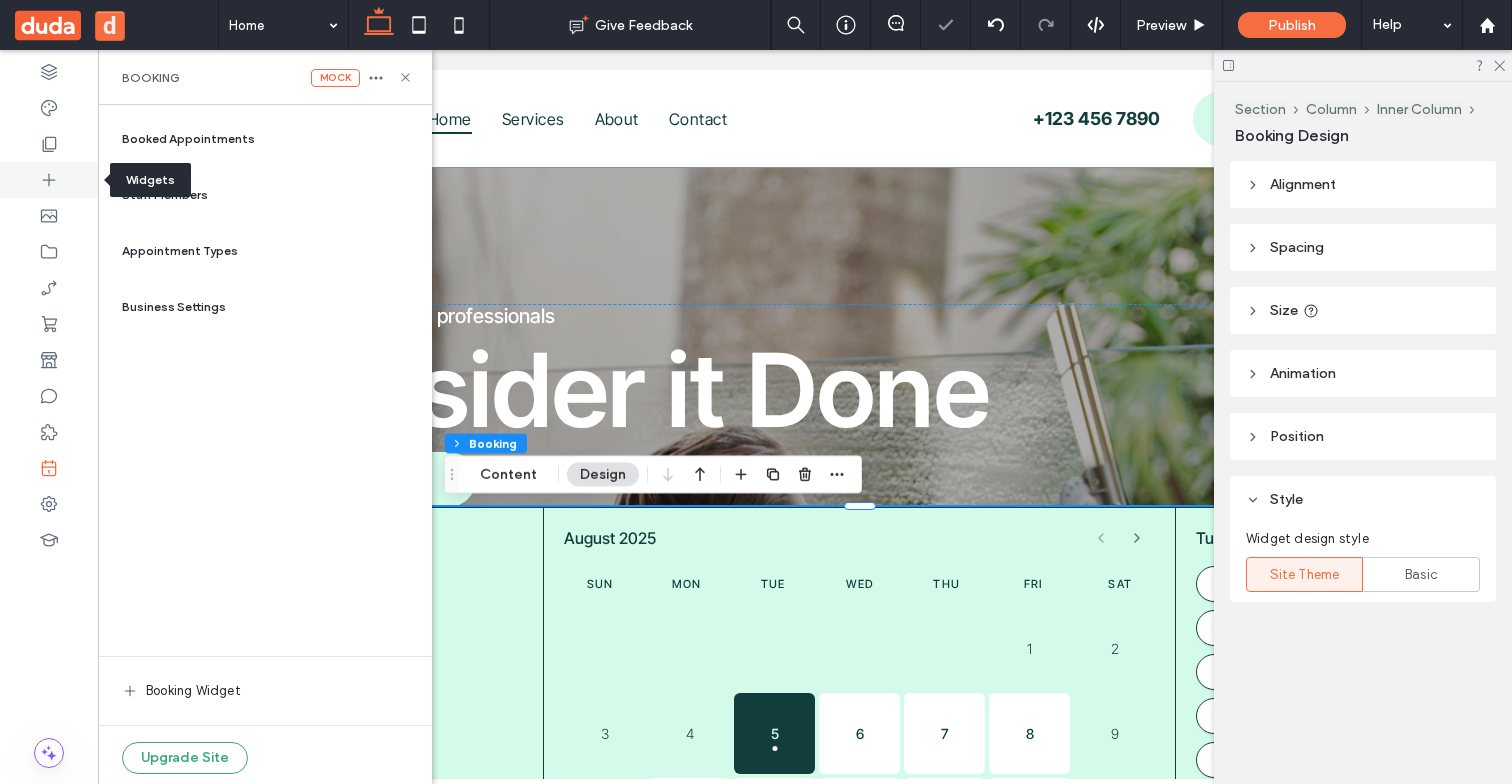 click 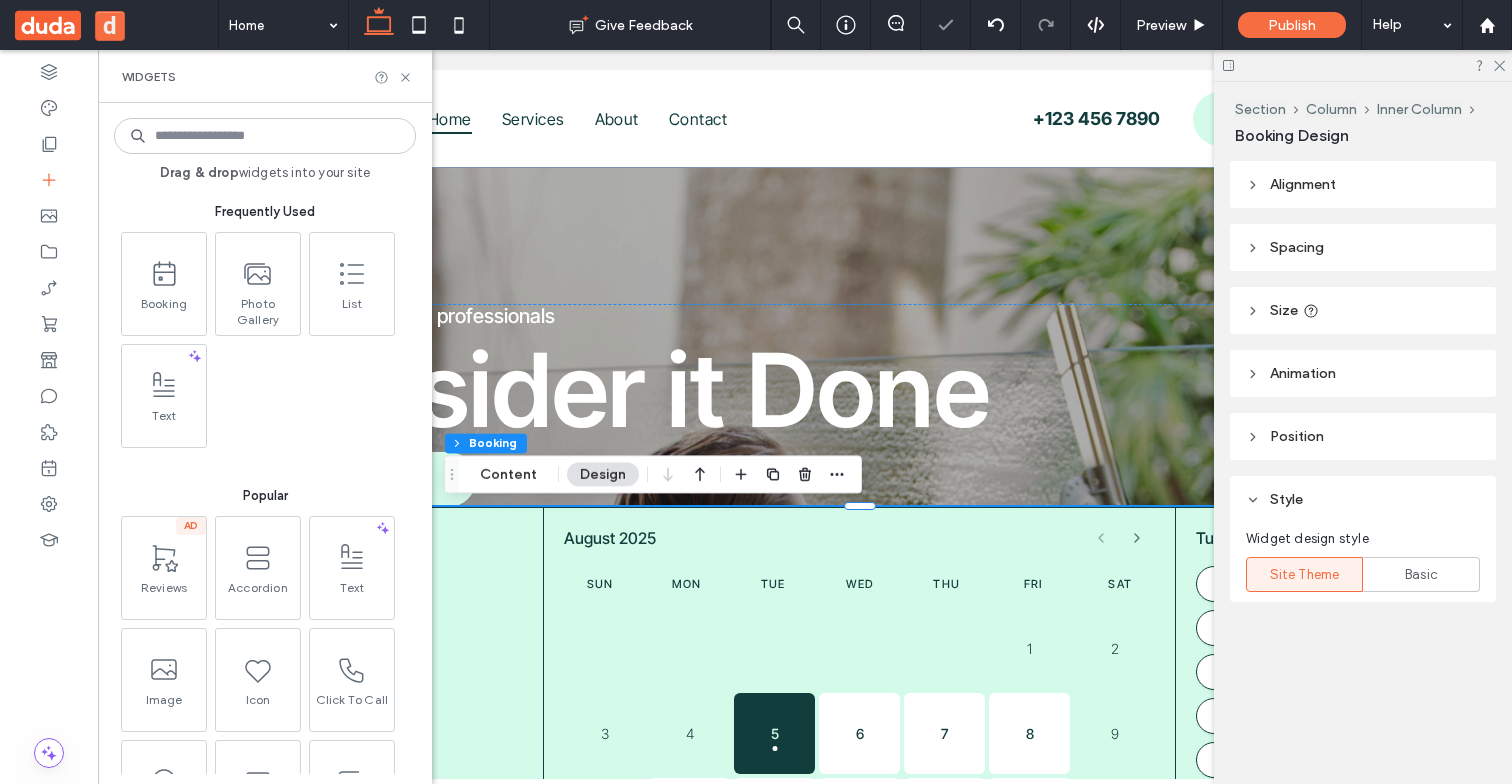 scroll, scrollTop: 0, scrollLeft: 0, axis: both 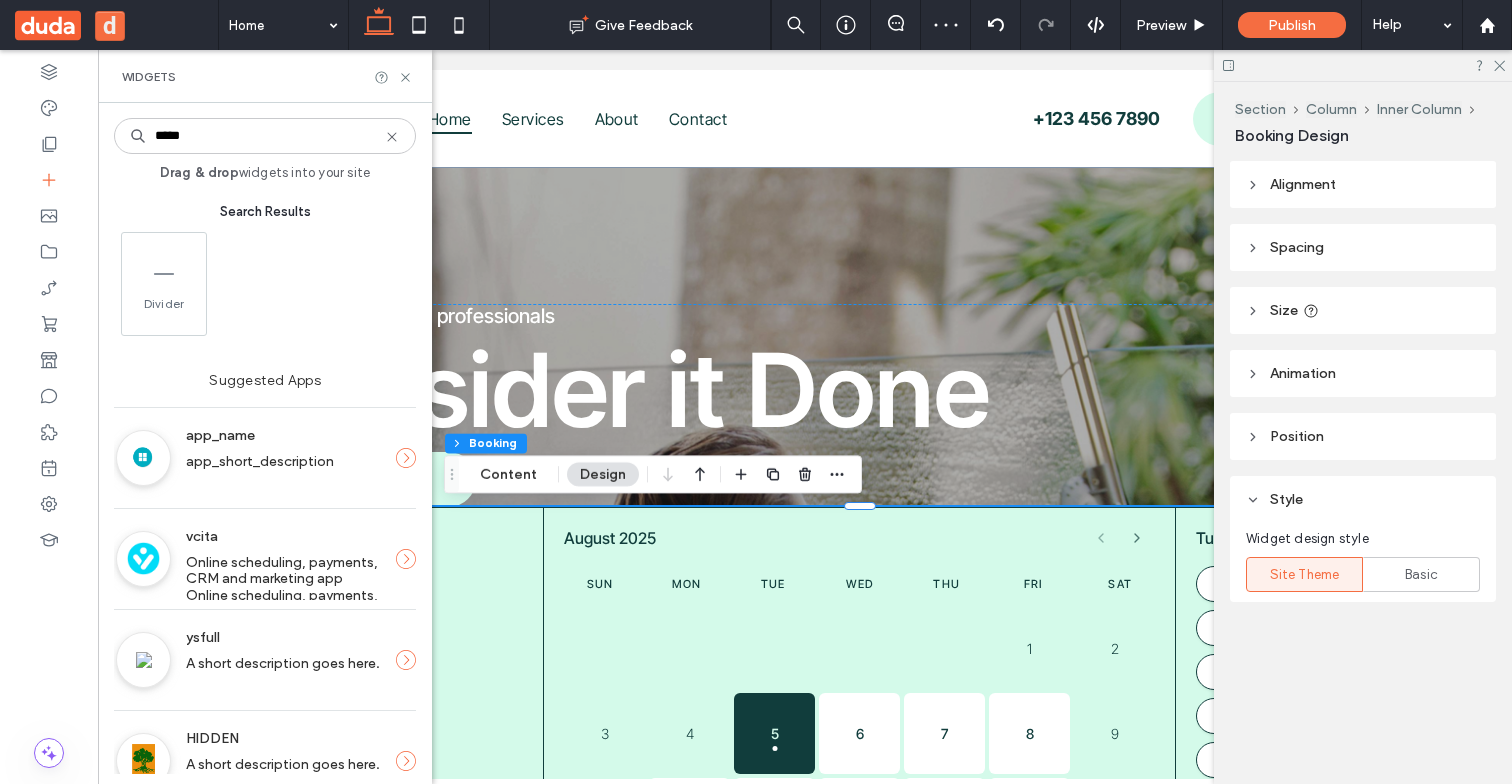 type on "******" 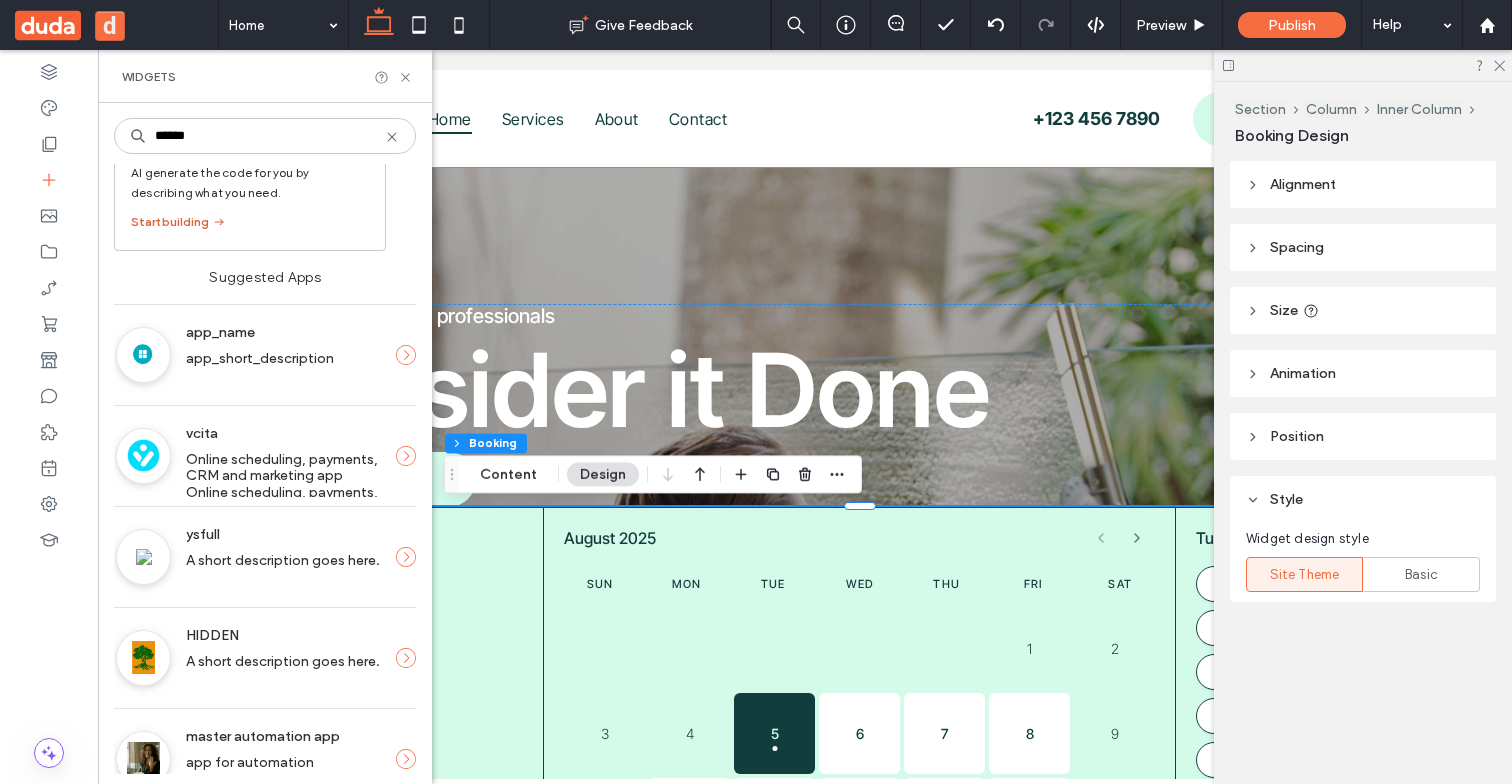 scroll, scrollTop: 0, scrollLeft: 0, axis: both 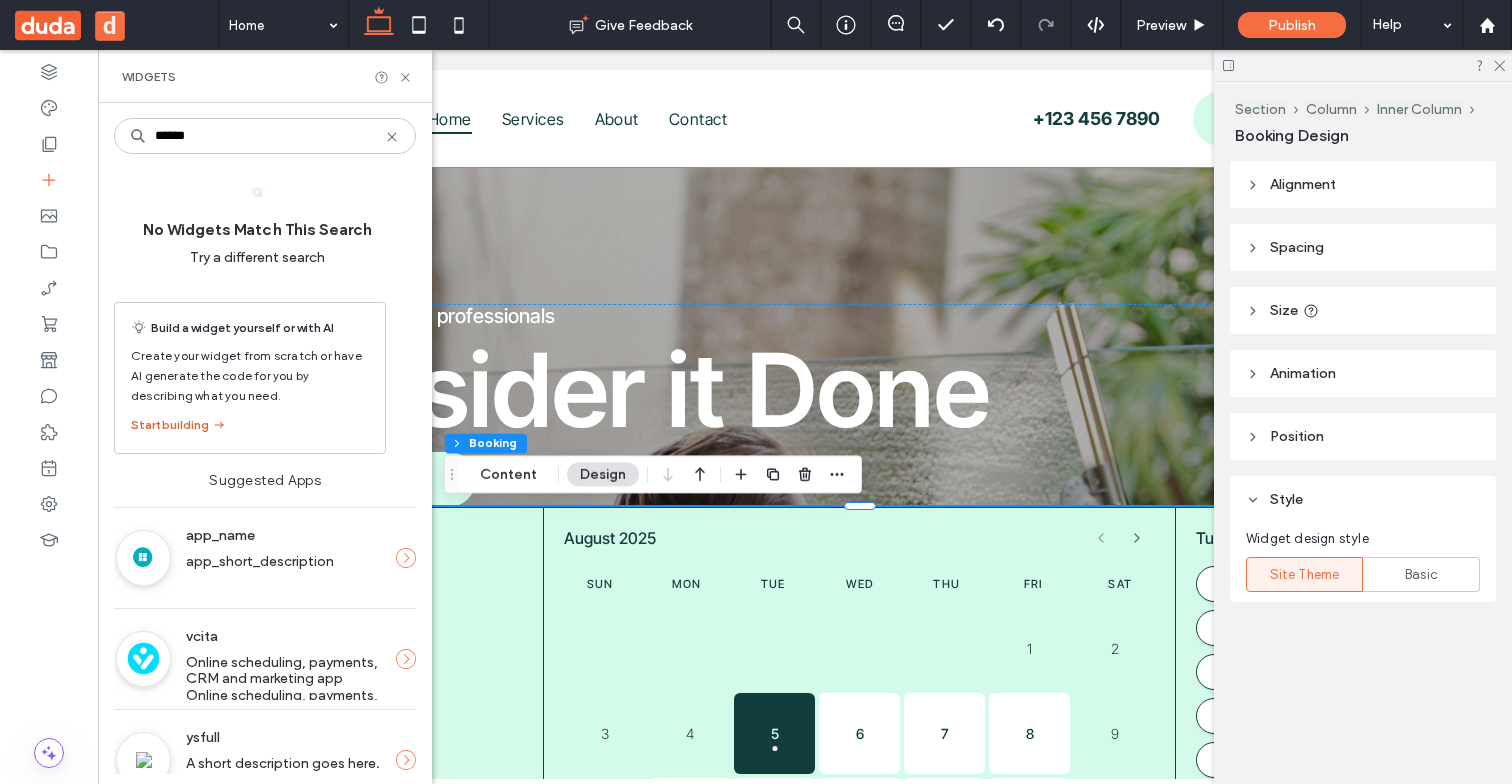 type 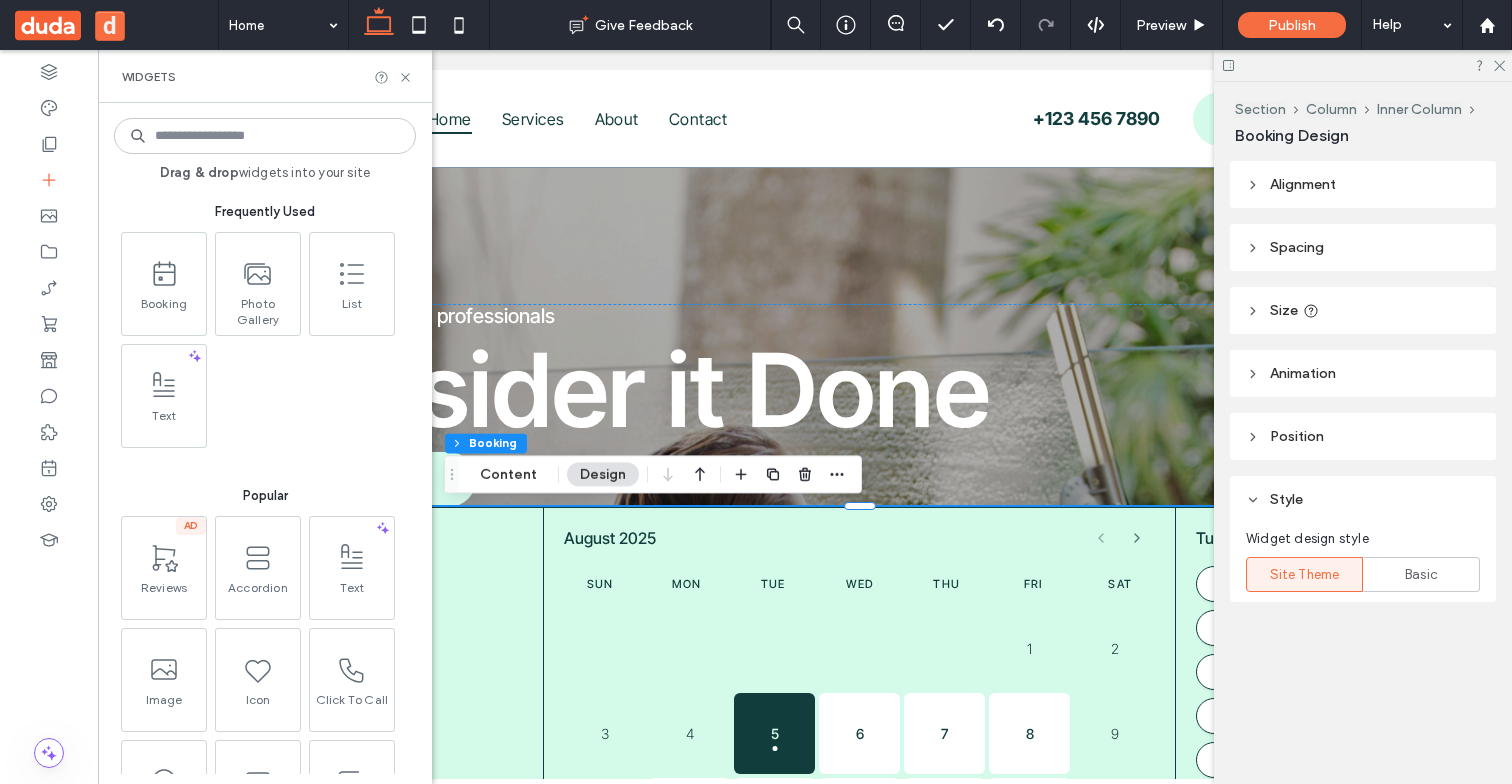 click on "Widgets" at bounding box center [265, 76] 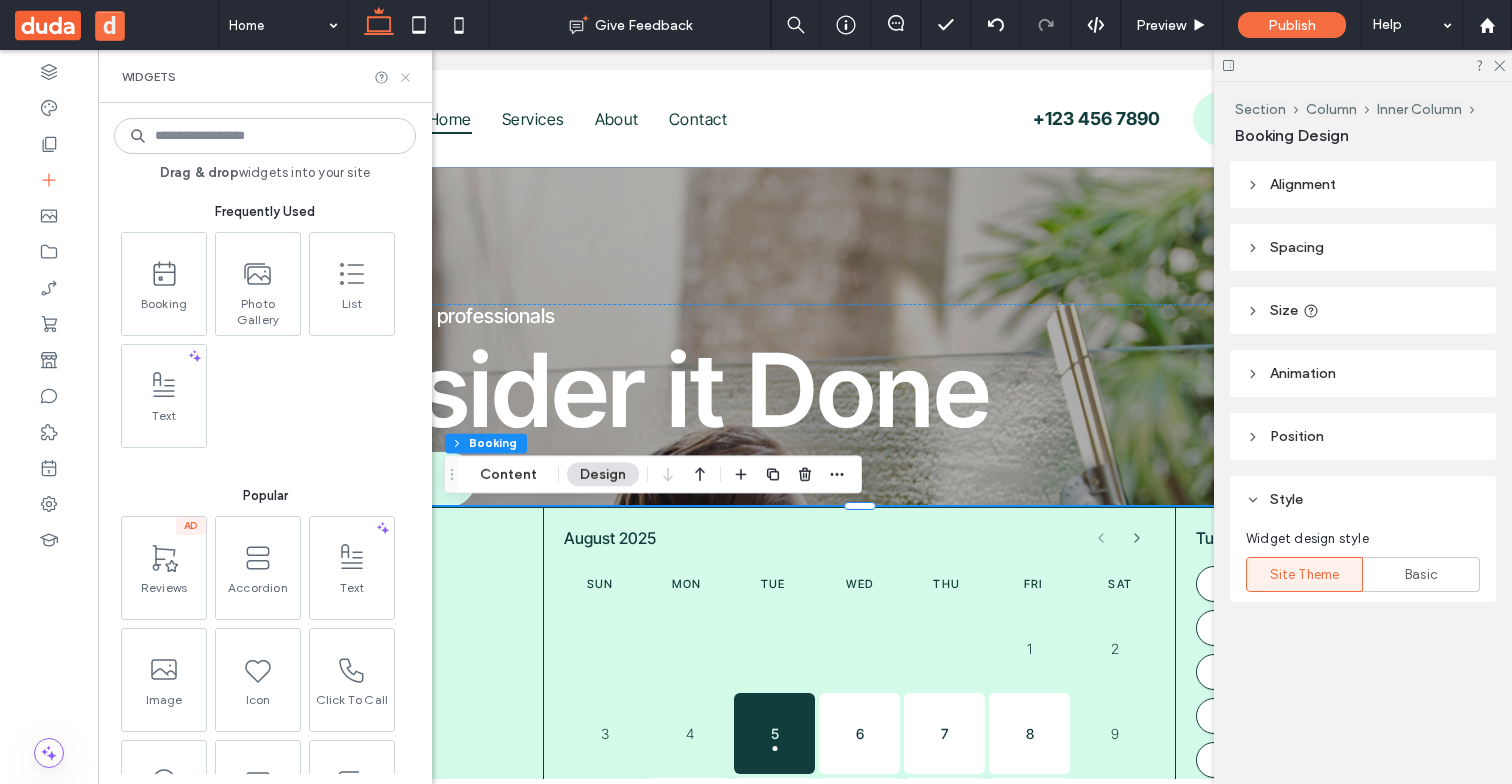 click 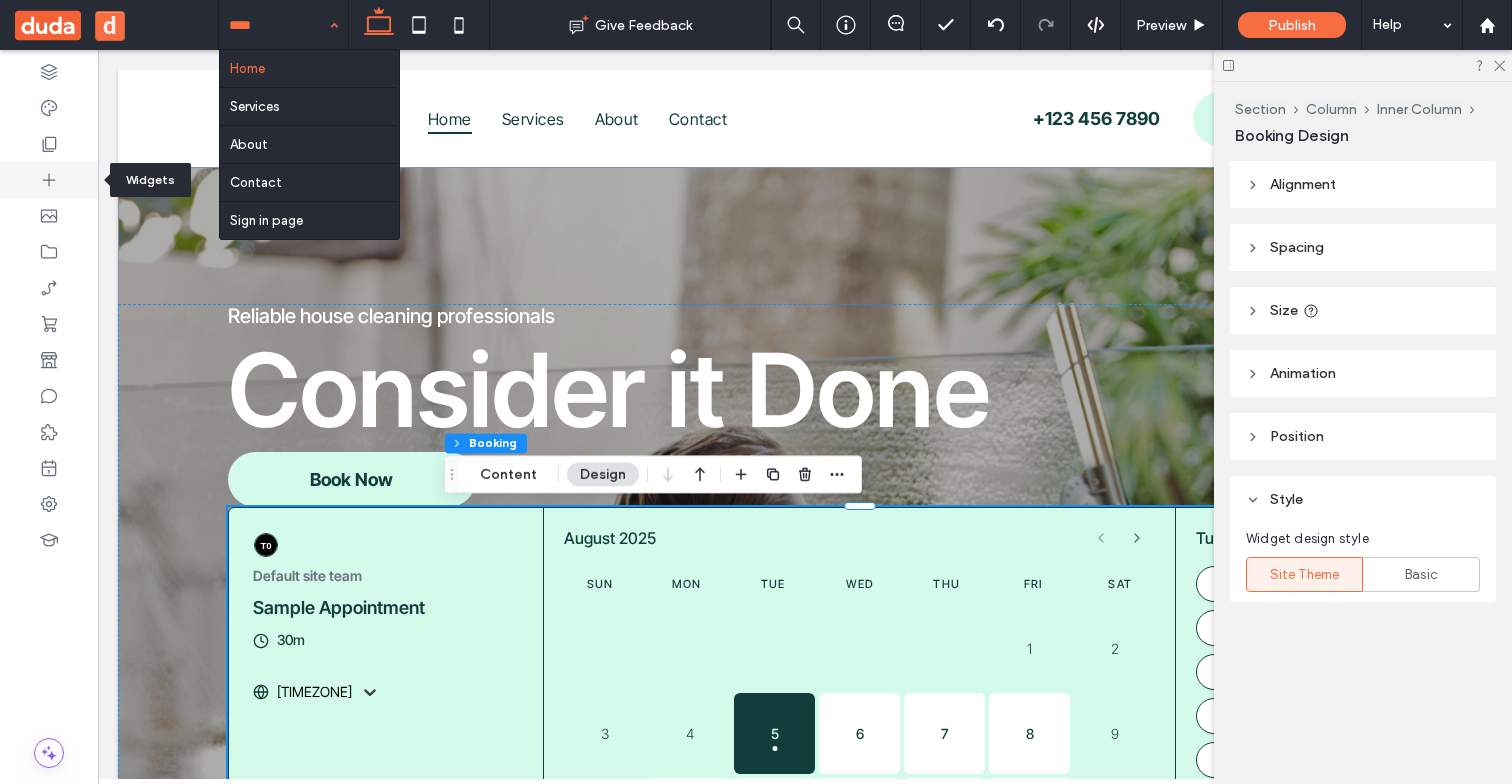 click 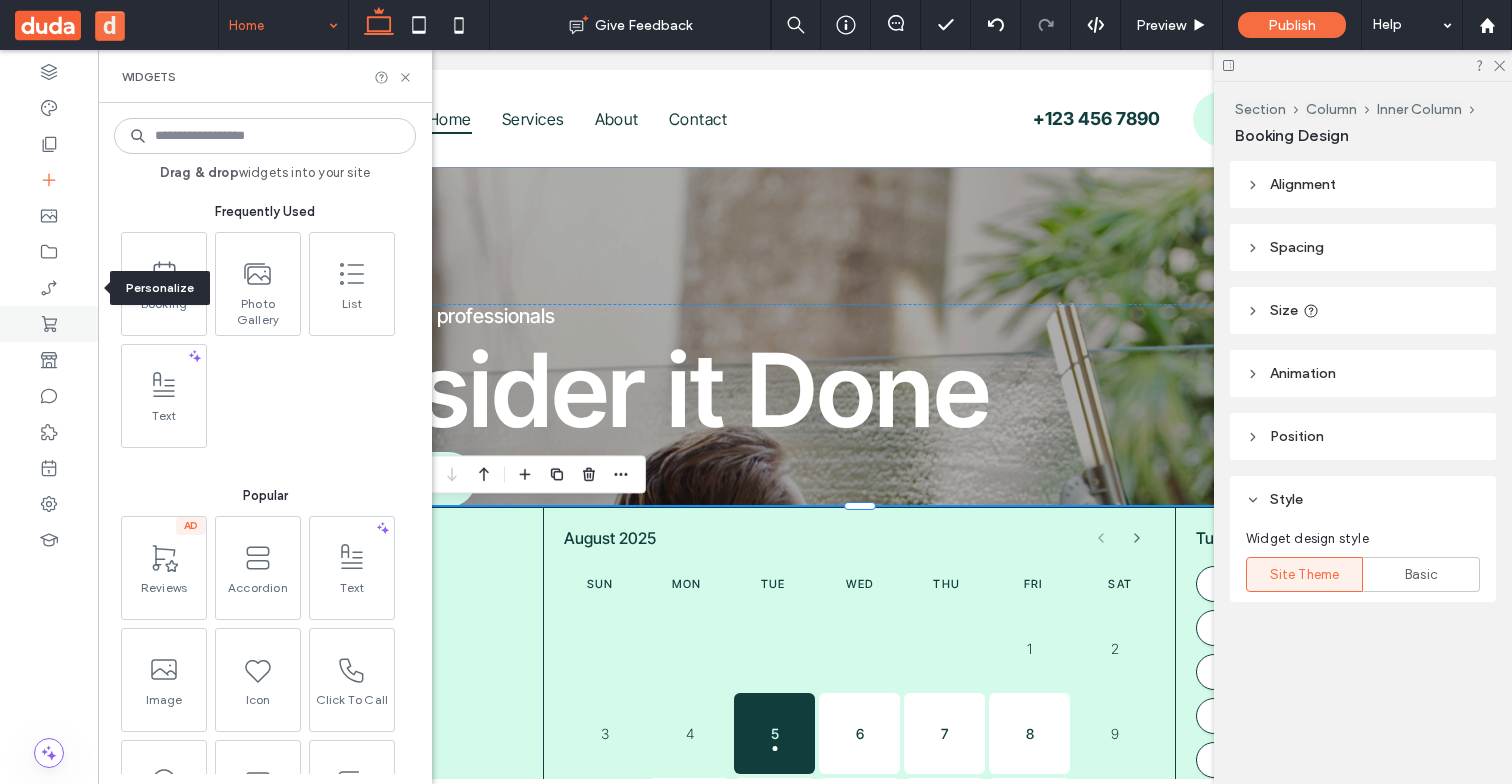 click 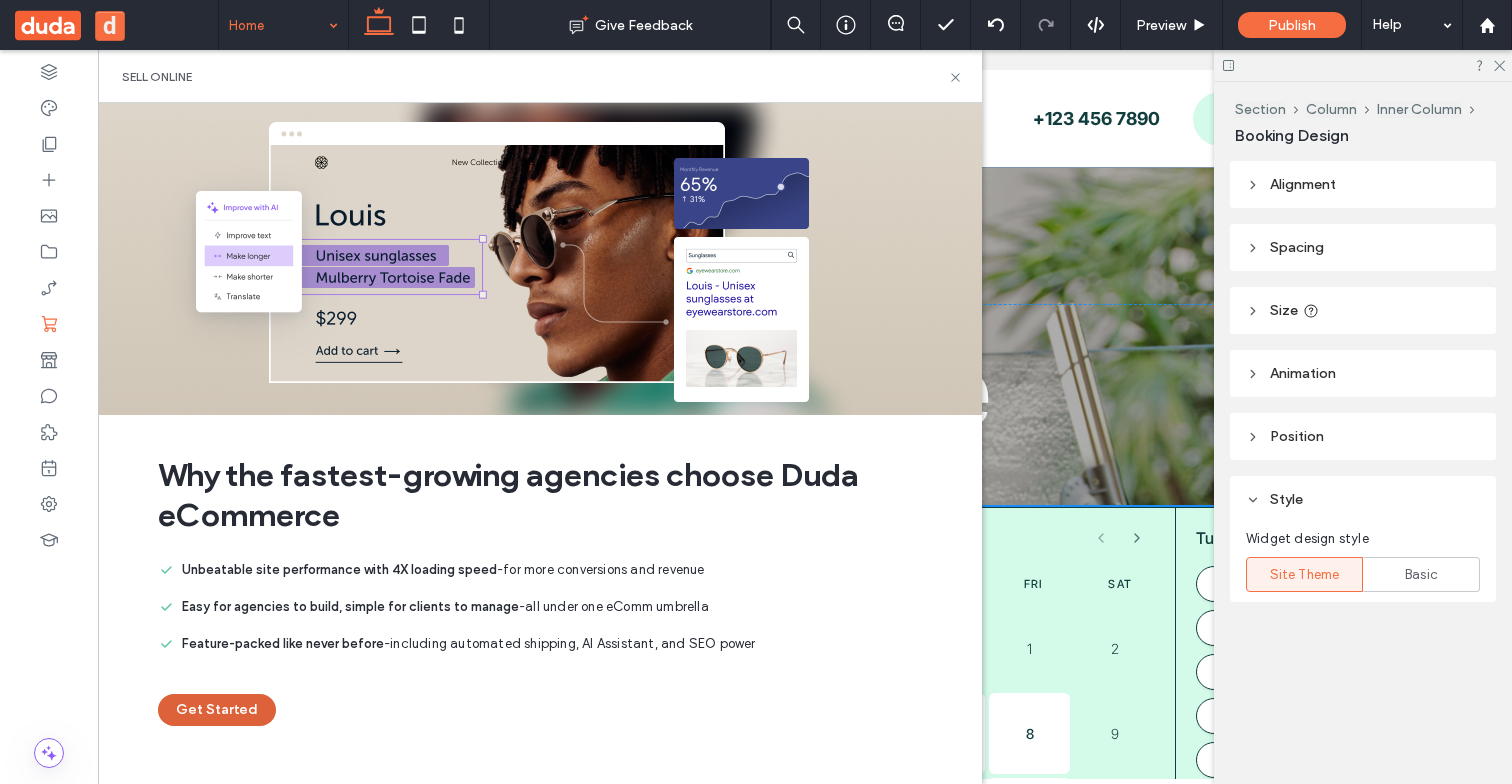 click on "Get Started" at bounding box center (217, 710) 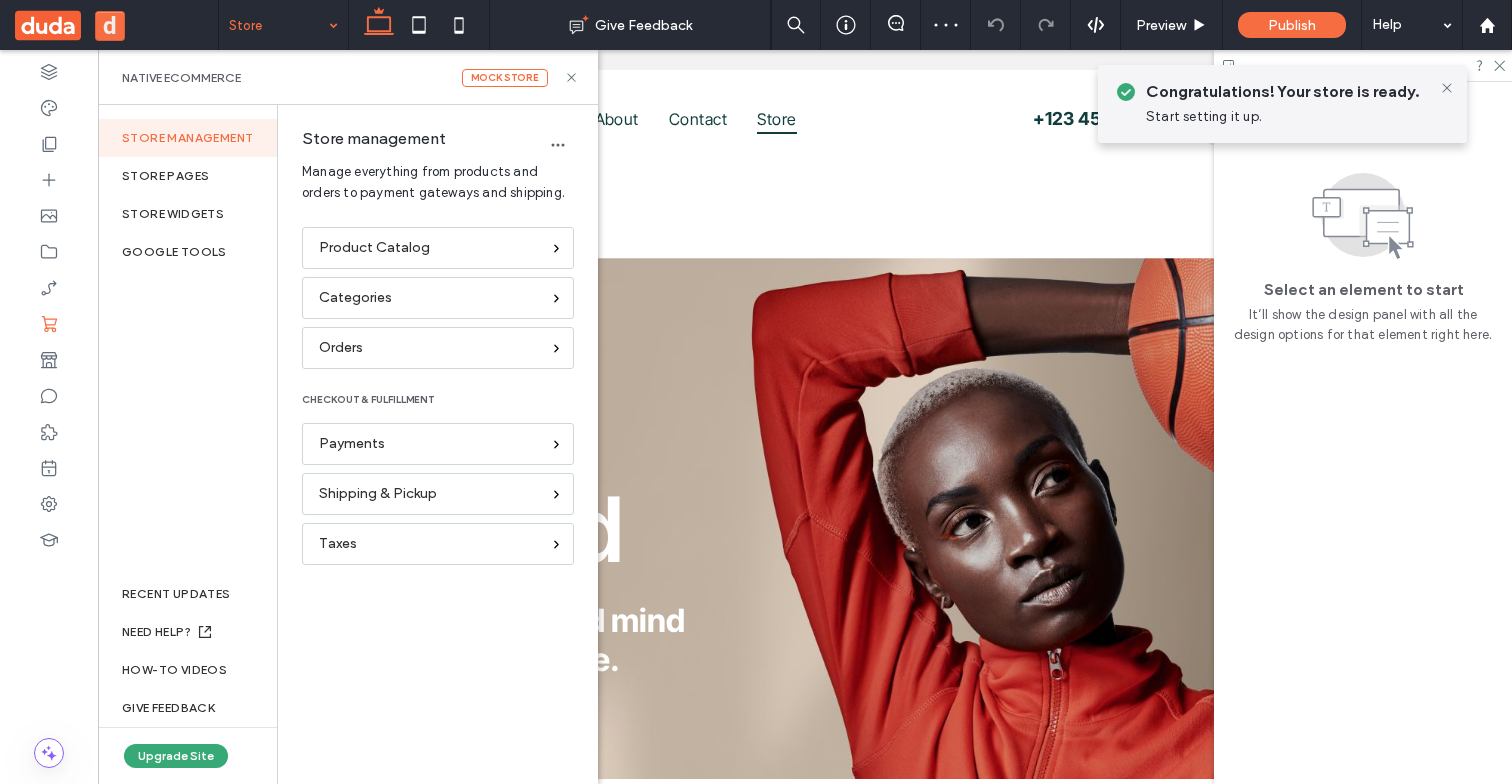 scroll, scrollTop: 0, scrollLeft: 0, axis: both 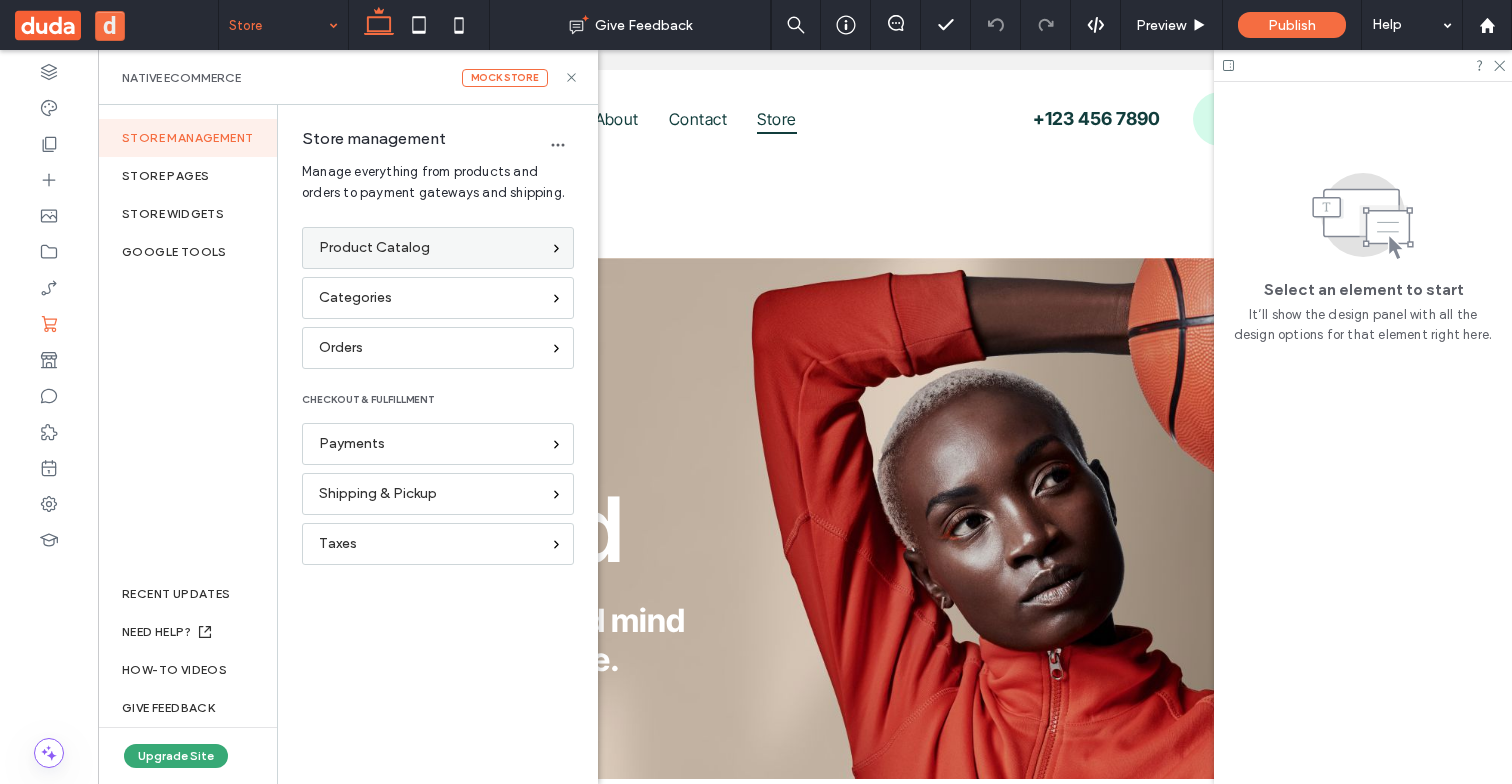 click on "Product Catalog" at bounding box center (374, 248) 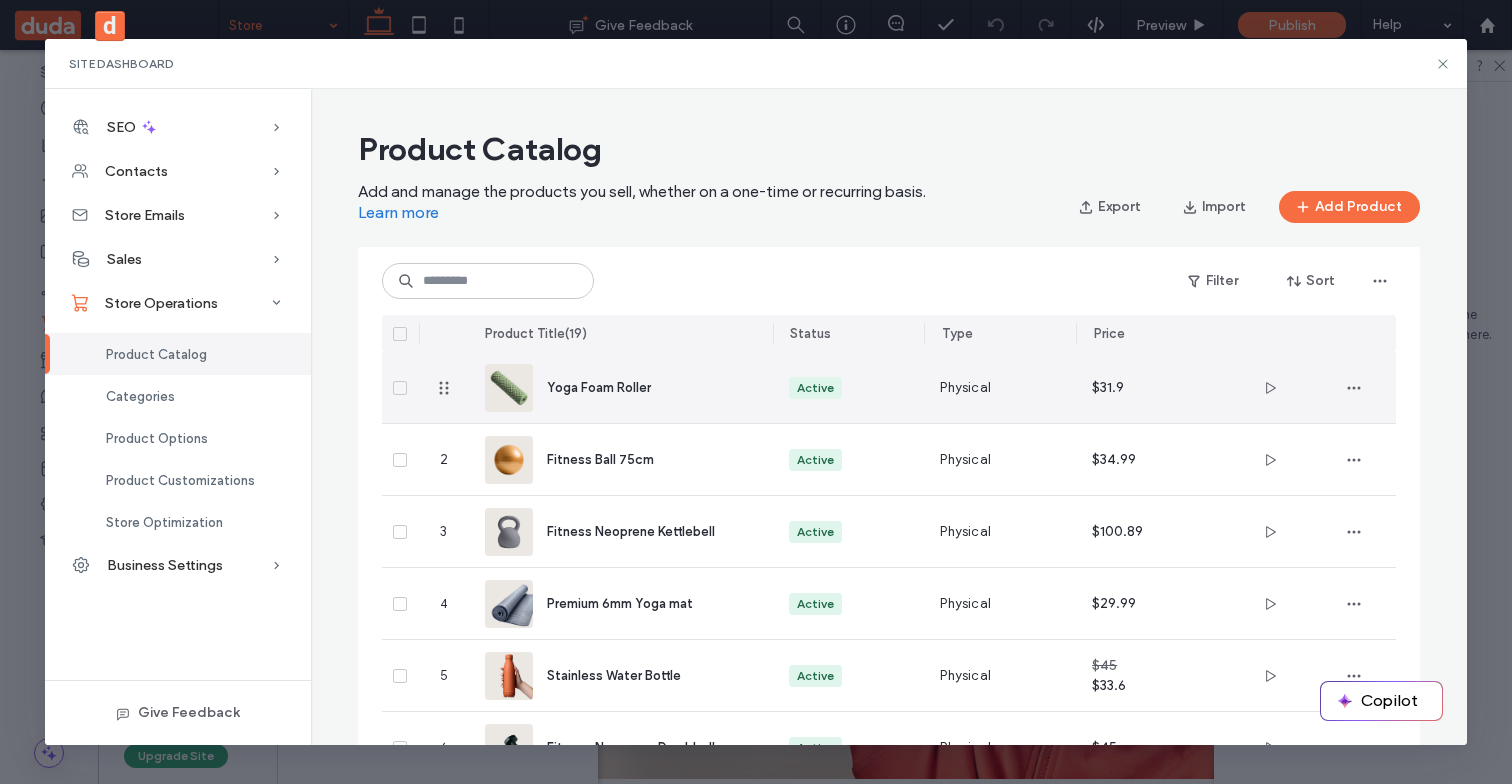 click on "Yoga Foam Roller" at bounding box center (644, 387) 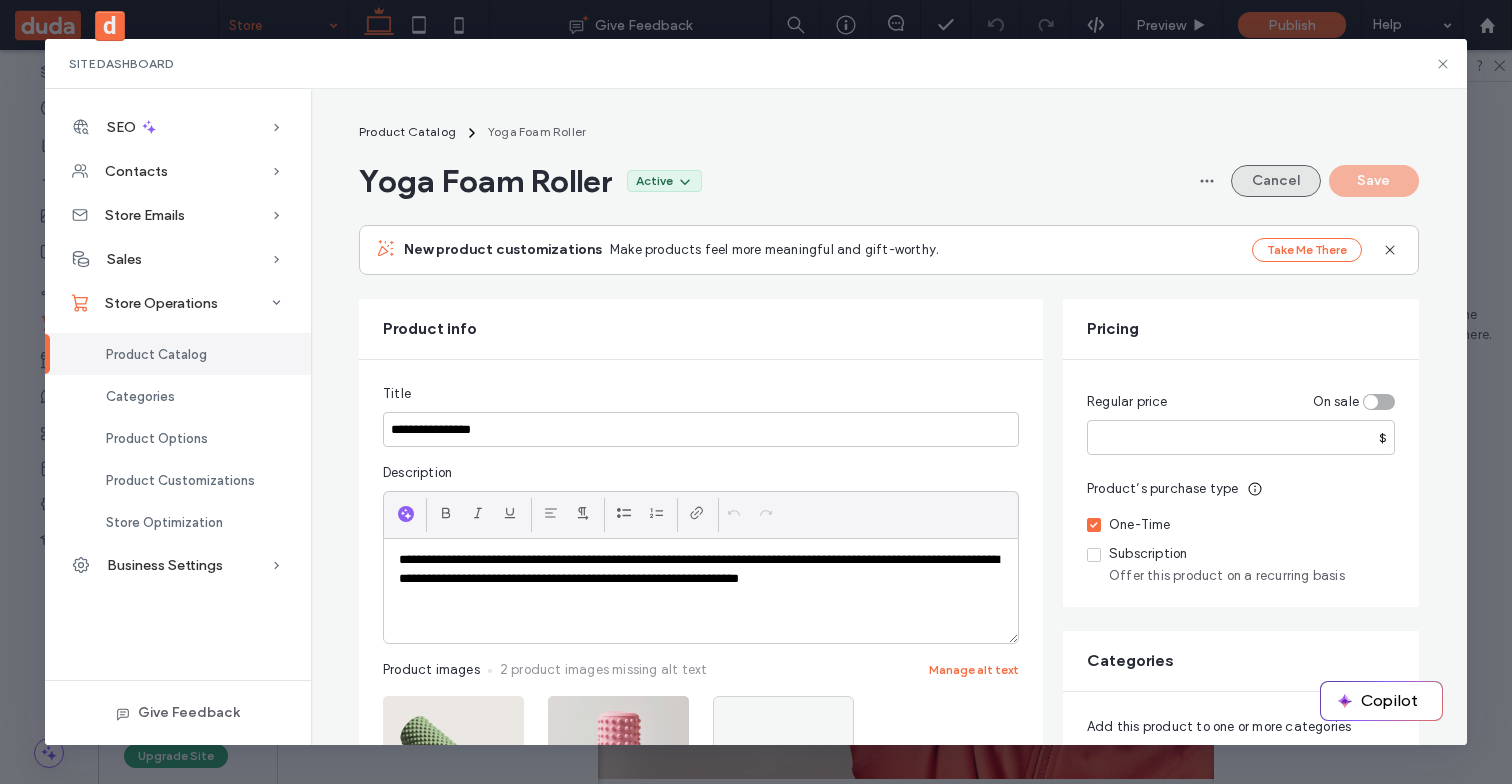 click on "Cancel" at bounding box center [1276, 181] 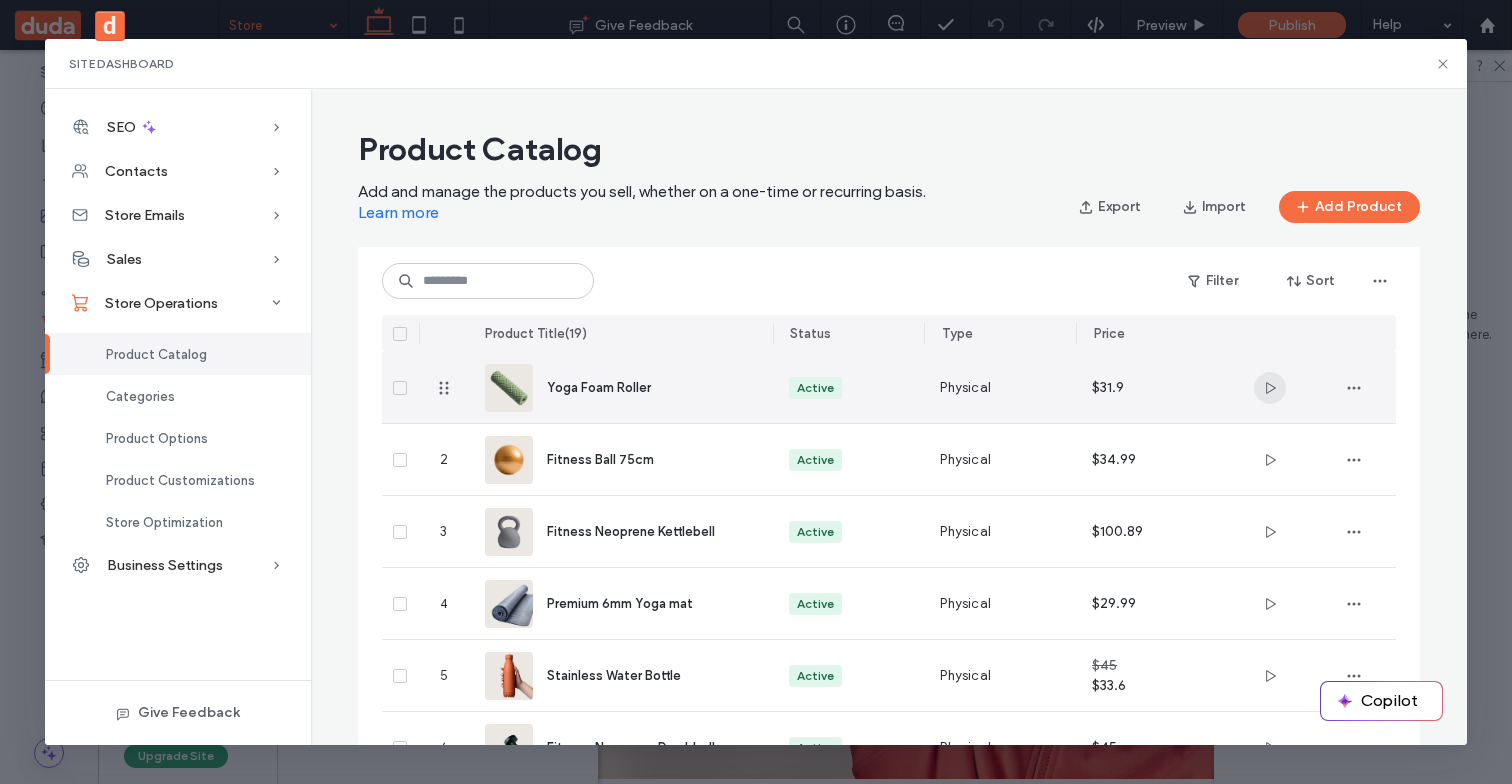click at bounding box center [1270, 388] 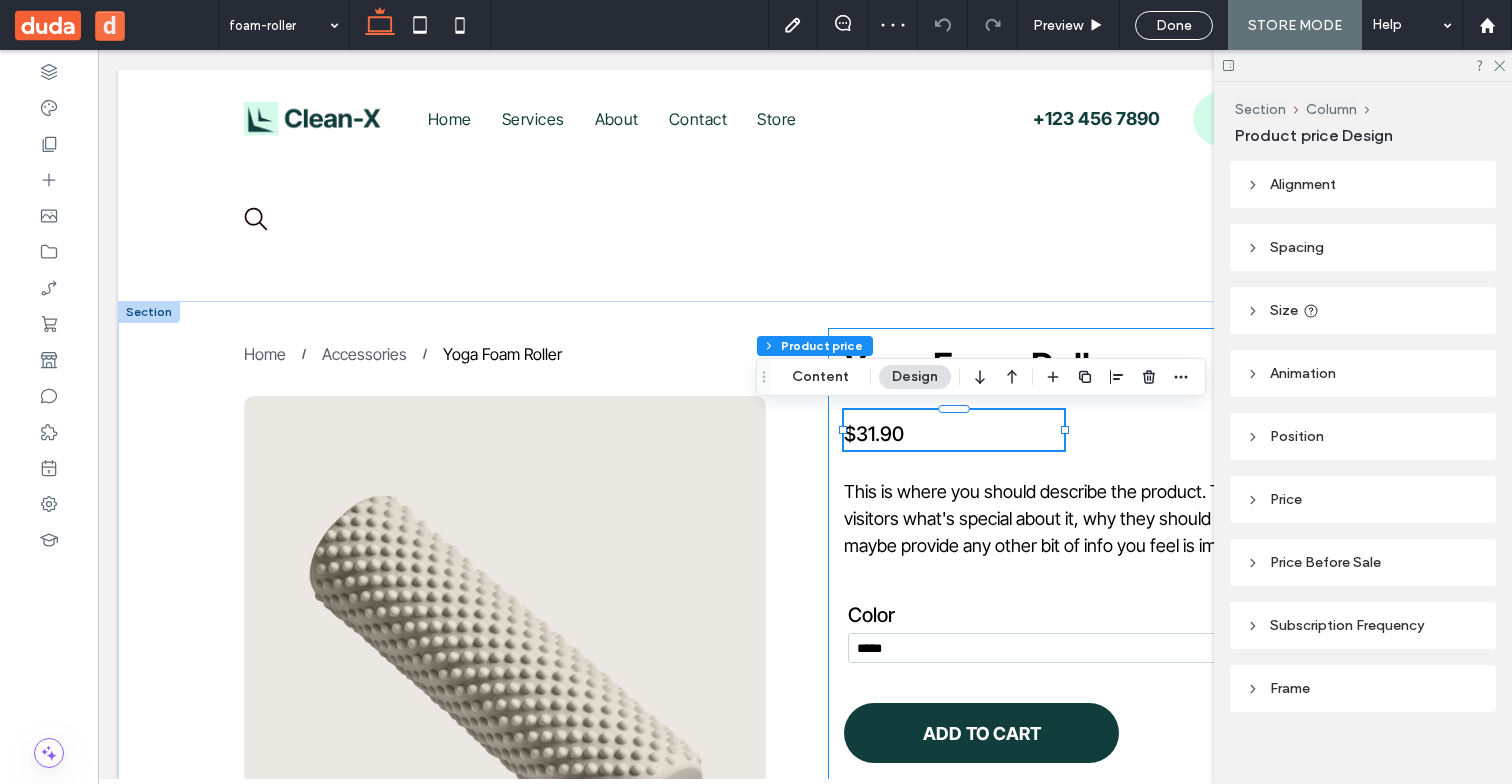 scroll, scrollTop: 0, scrollLeft: 0, axis: both 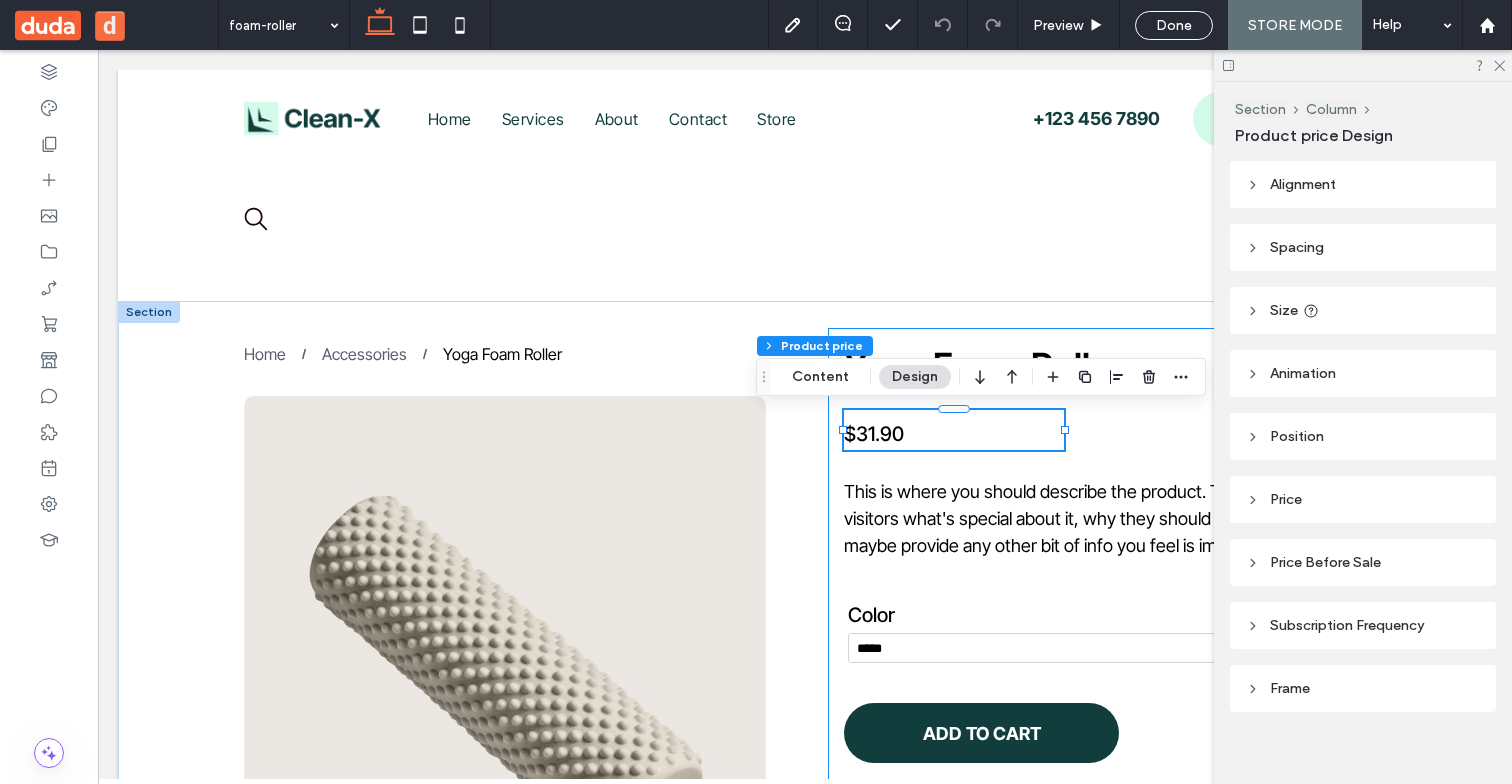 click on "This is where you should describe the product. Tell your website visitors what's special about it, why they should have this, and maybe provide any other bit of info you feel is important.
ADD TO CART ADD TO CART
Yoga Foam Roller
$31.90
Color ********* ***** ****** ***** ******
SPECIFICATIONS Describe the item or answer the question so that site visitors who are interested get more information. You can emphasize this text with bullets, italics or bold, and add links. HOW TO USE Describe the item or answer the question so that site visitors who are interested get more information. You can emphasize this text with bullets, italics or bold, and add links. DETAILS Describe the item or answer the question so that site visitors who are interested get more information. You can emphasize this text with bullets, italics or bold, and add links. Title or Question Button Button" at bounding box center (1105, 704) 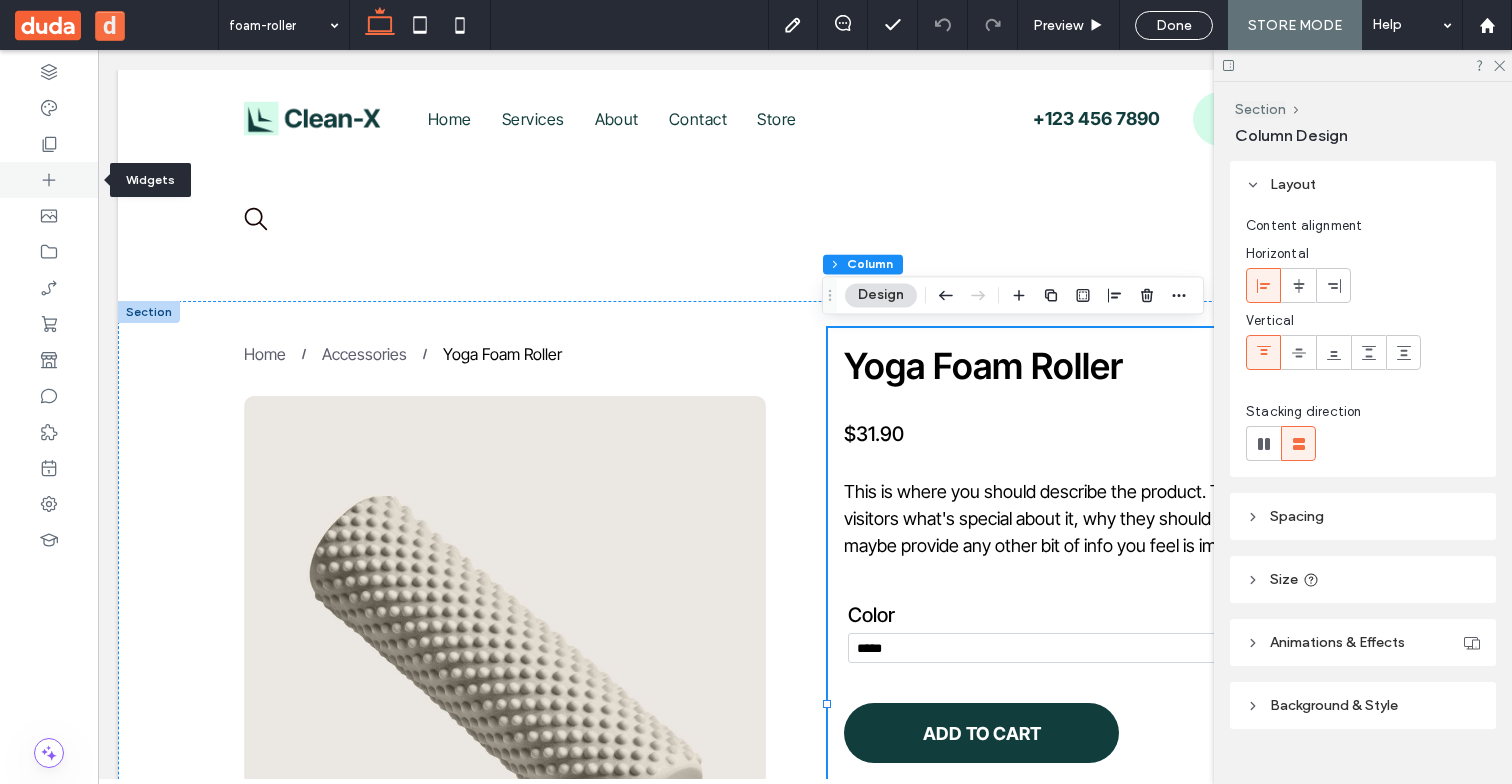 drag, startPoint x: 72, startPoint y: 171, endPoint x: 148, endPoint y: 40, distance: 151.44966 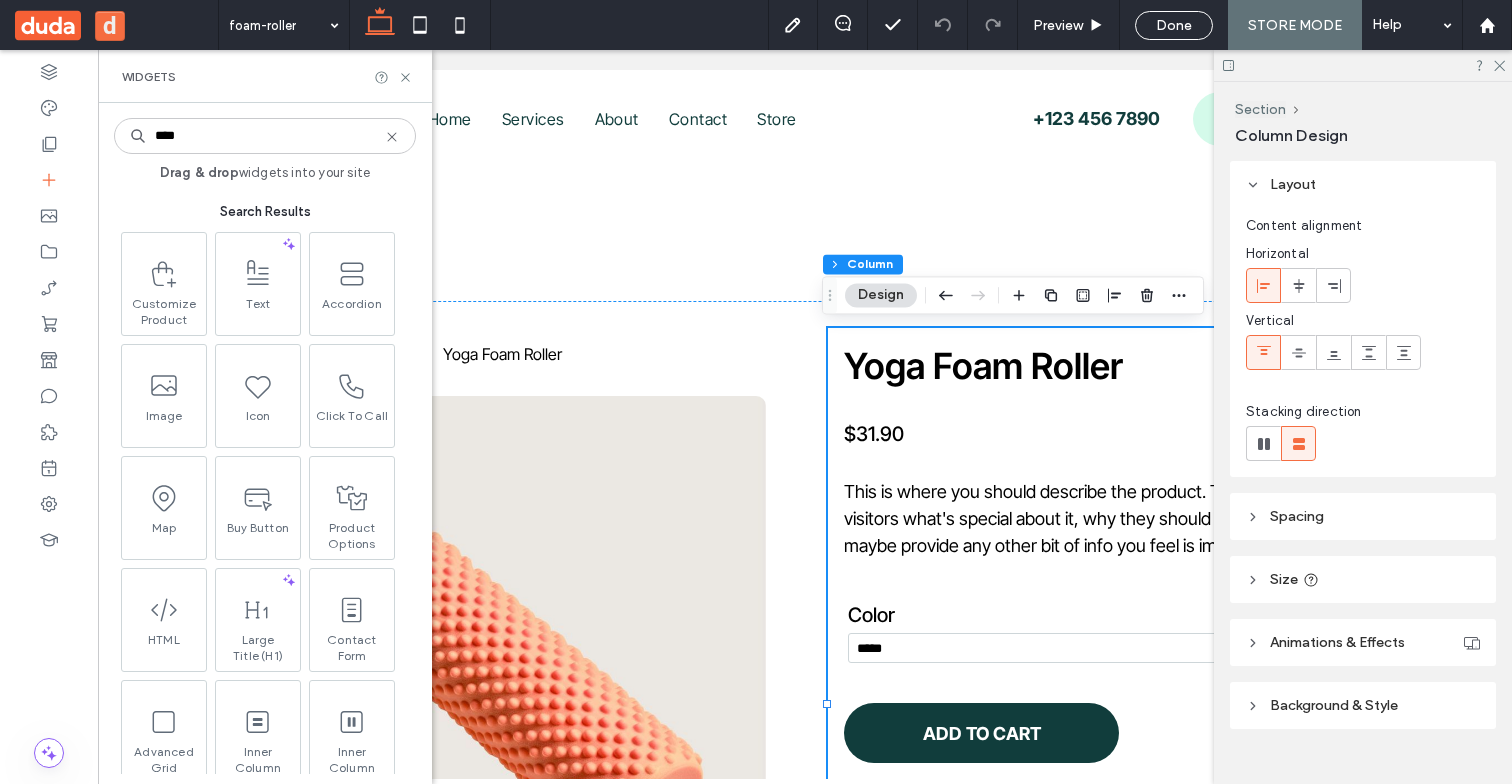 type on "*****" 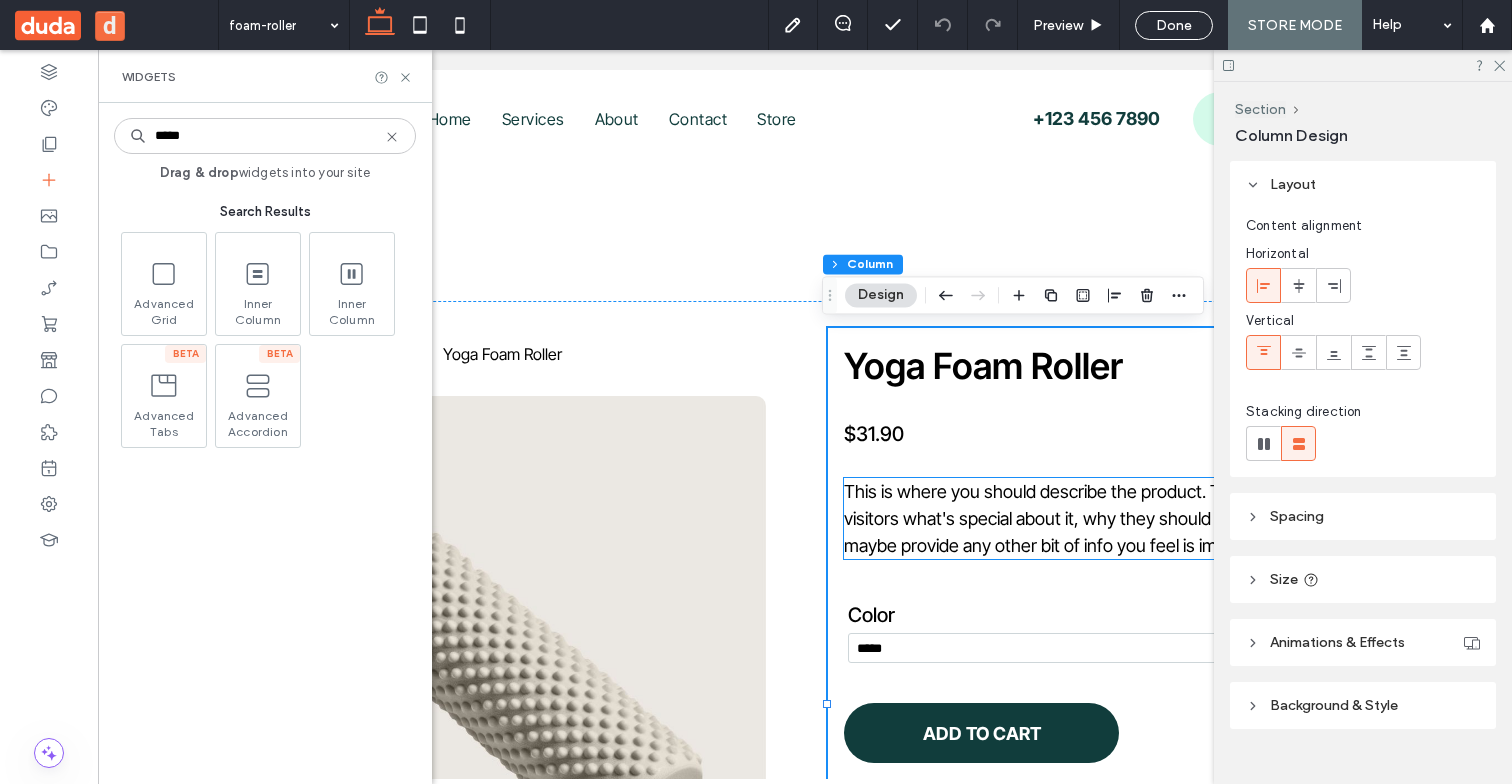 click on "This is where you should describe the product. Tell your website visitors what's special about it, why they should have this, and maybe provide any other bit of info you feel is important." at bounding box center (1105, 518) 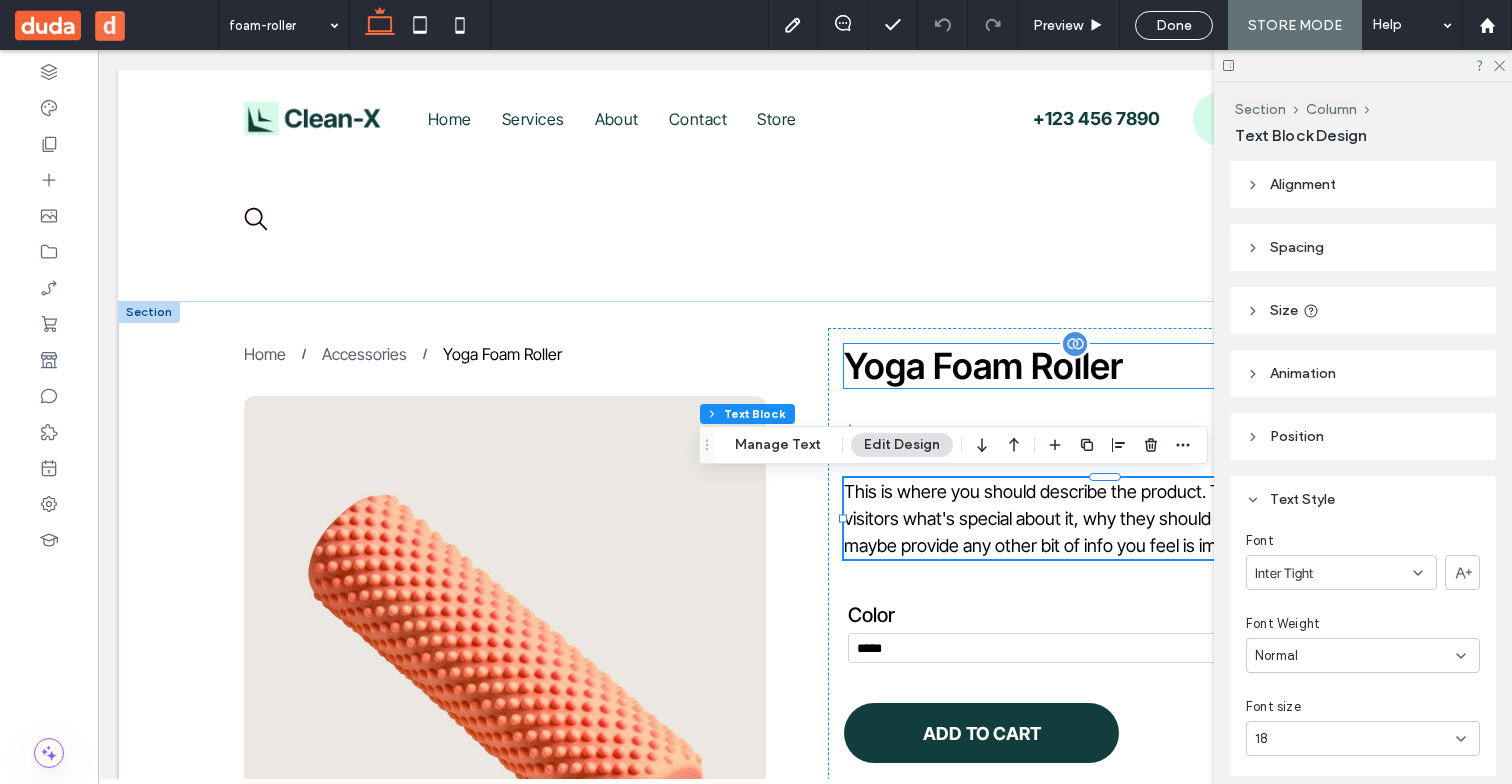 click on "Yoga Foam Roller" at bounding box center (983, 366) 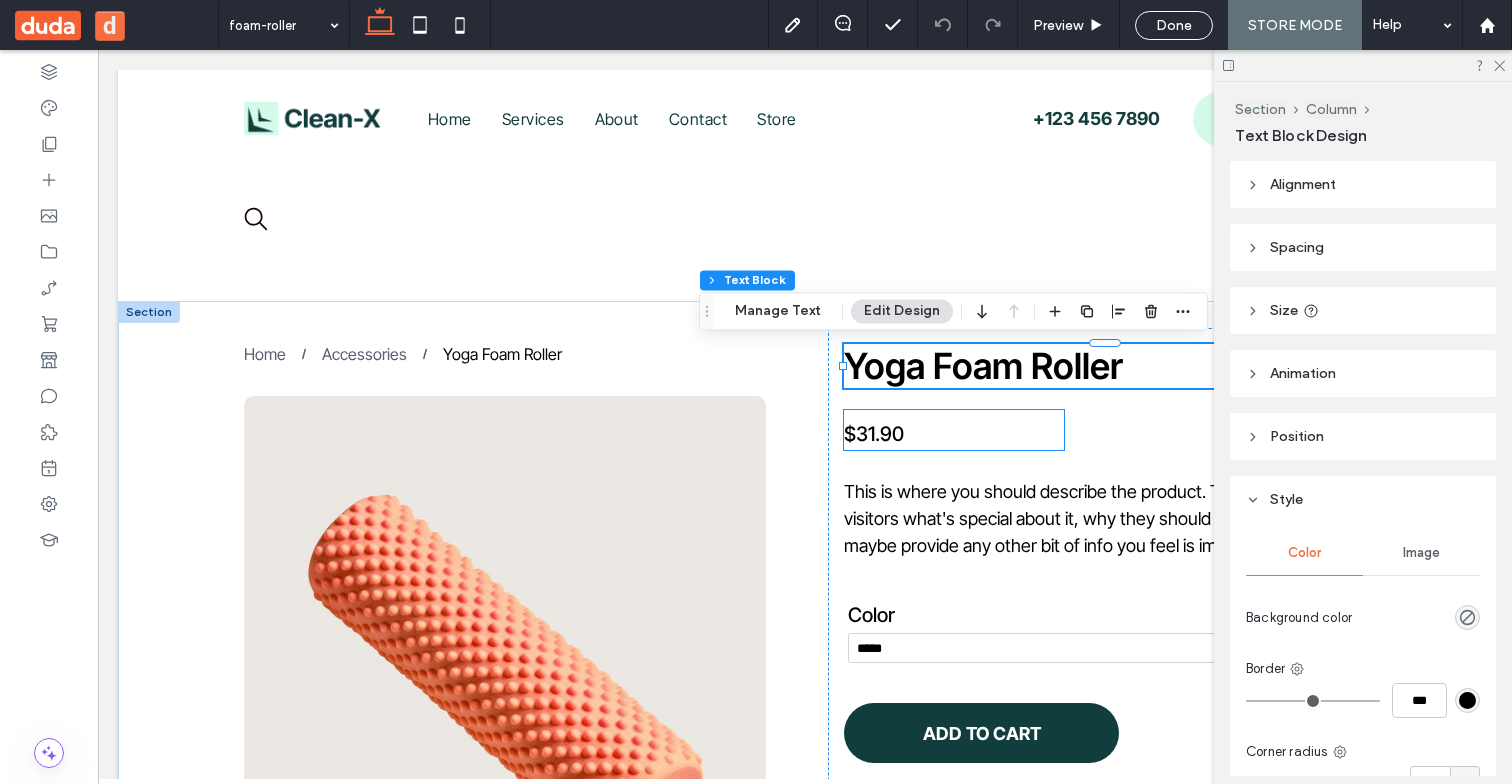 click on "$31.90" at bounding box center [874, 434] 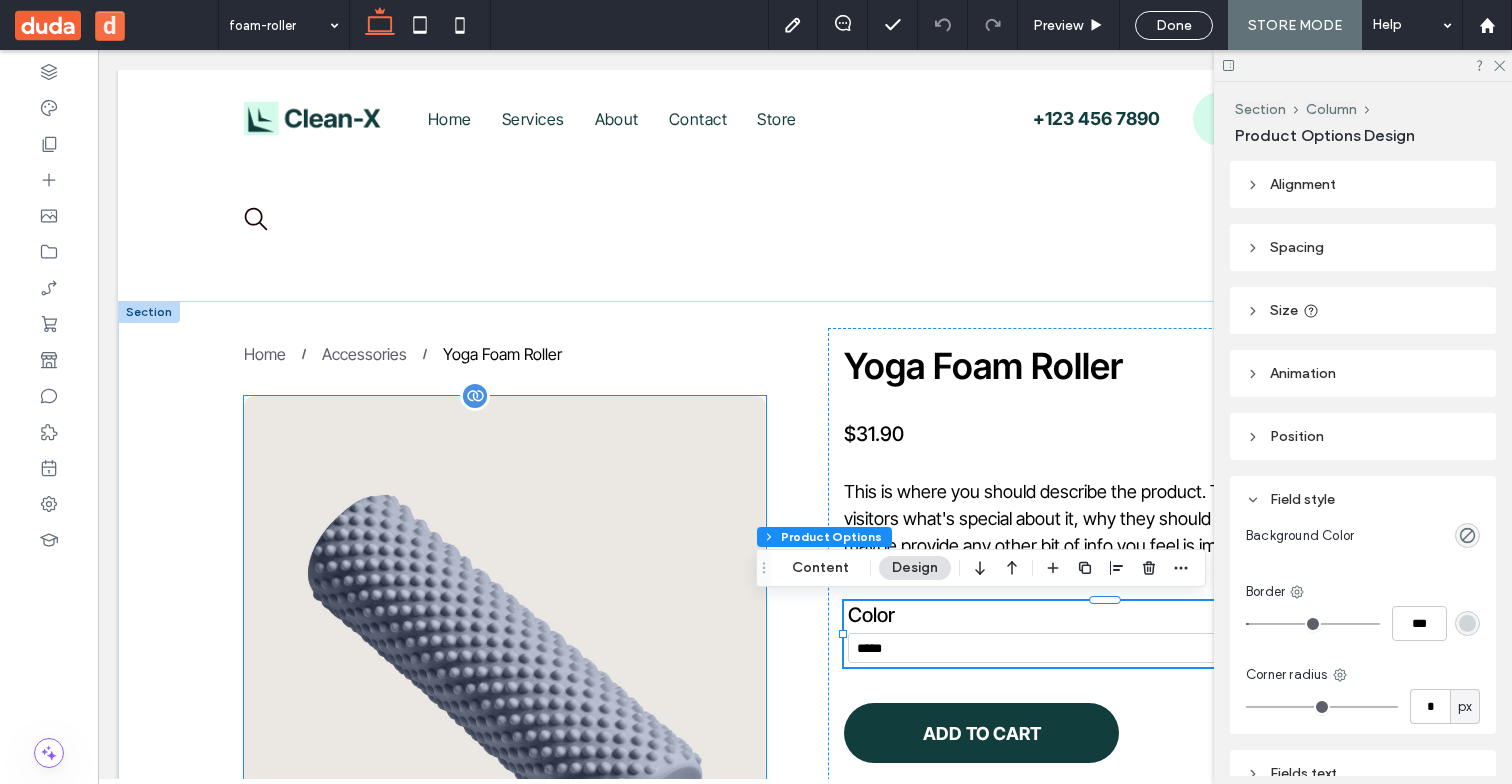 click at bounding box center (505, 680) 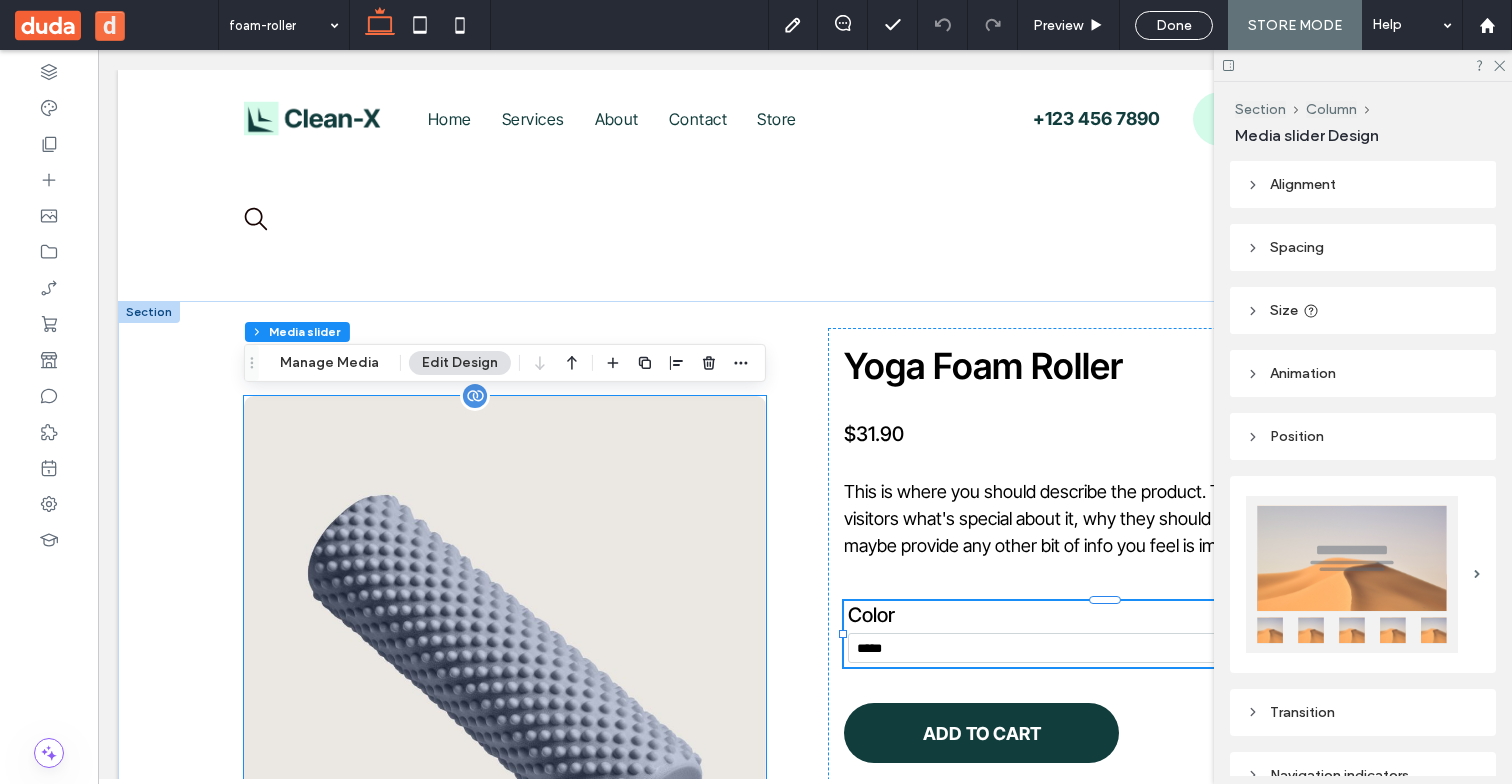 select on "*****" 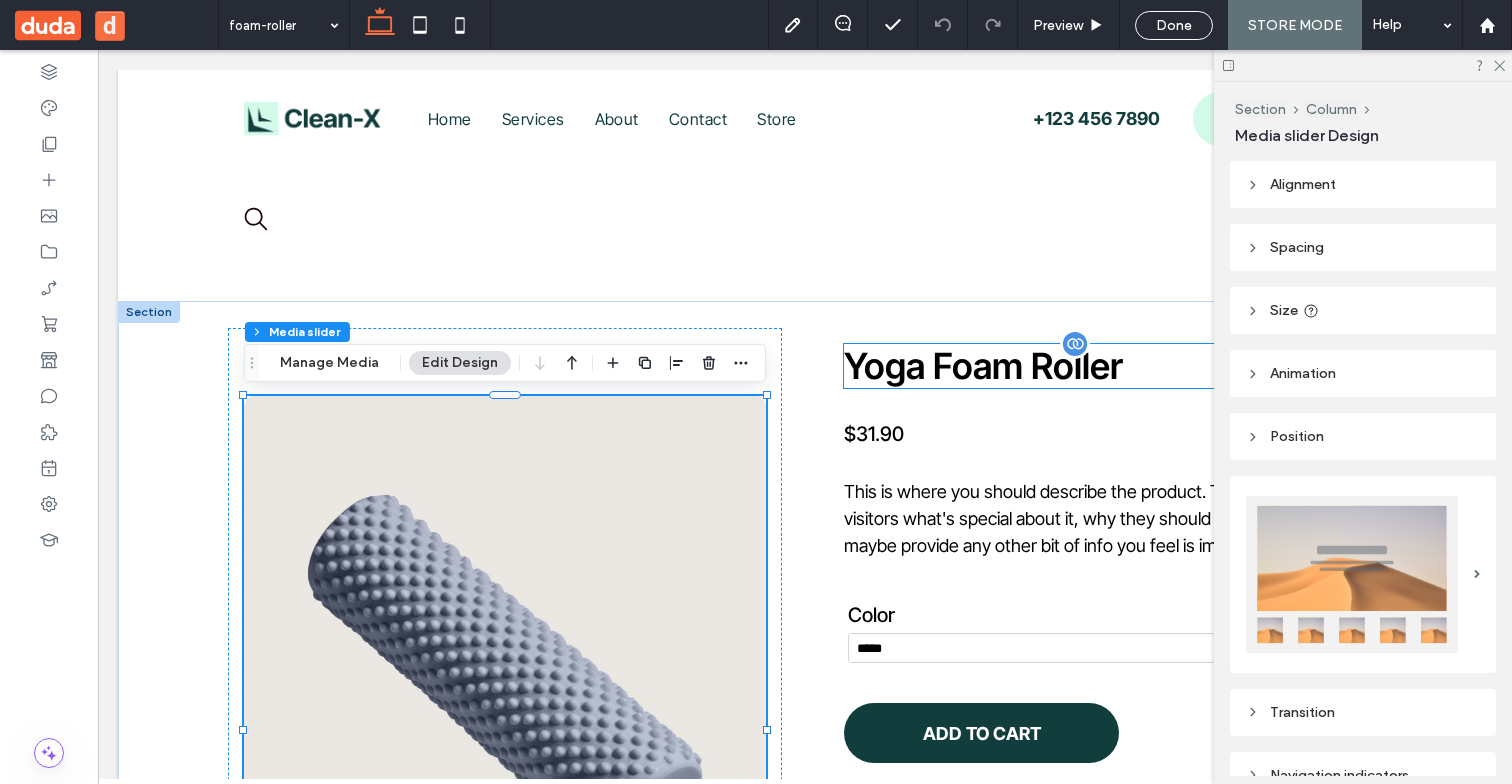 click on "Yoga Foam Roller" at bounding box center [983, 366] 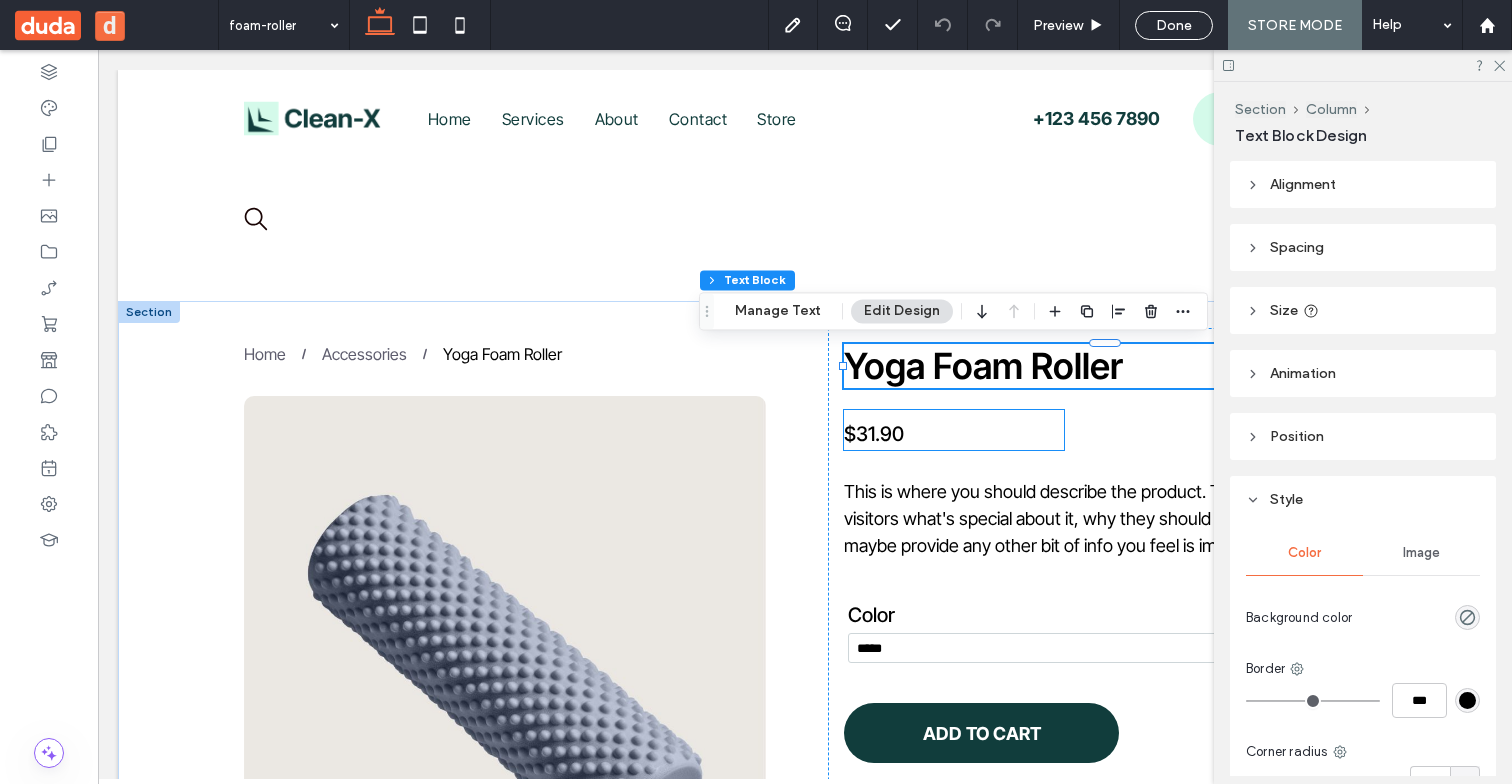 click on "$31.90" at bounding box center [954, 429] 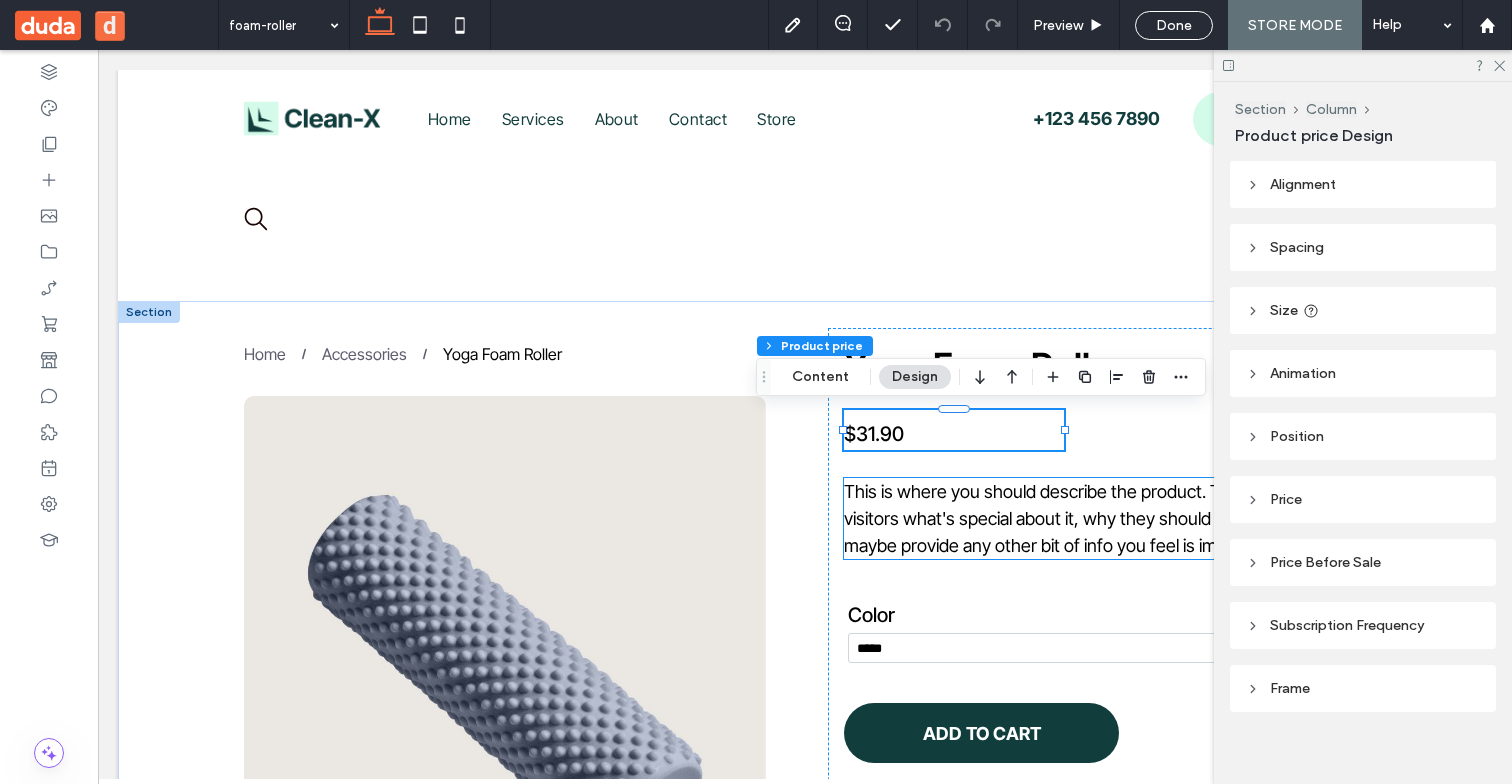 click on "This is where you should describe the product. Tell your website visitors what's special about it, why they should have this, and maybe provide any other bit of info you feel is important." at bounding box center (1105, 518) 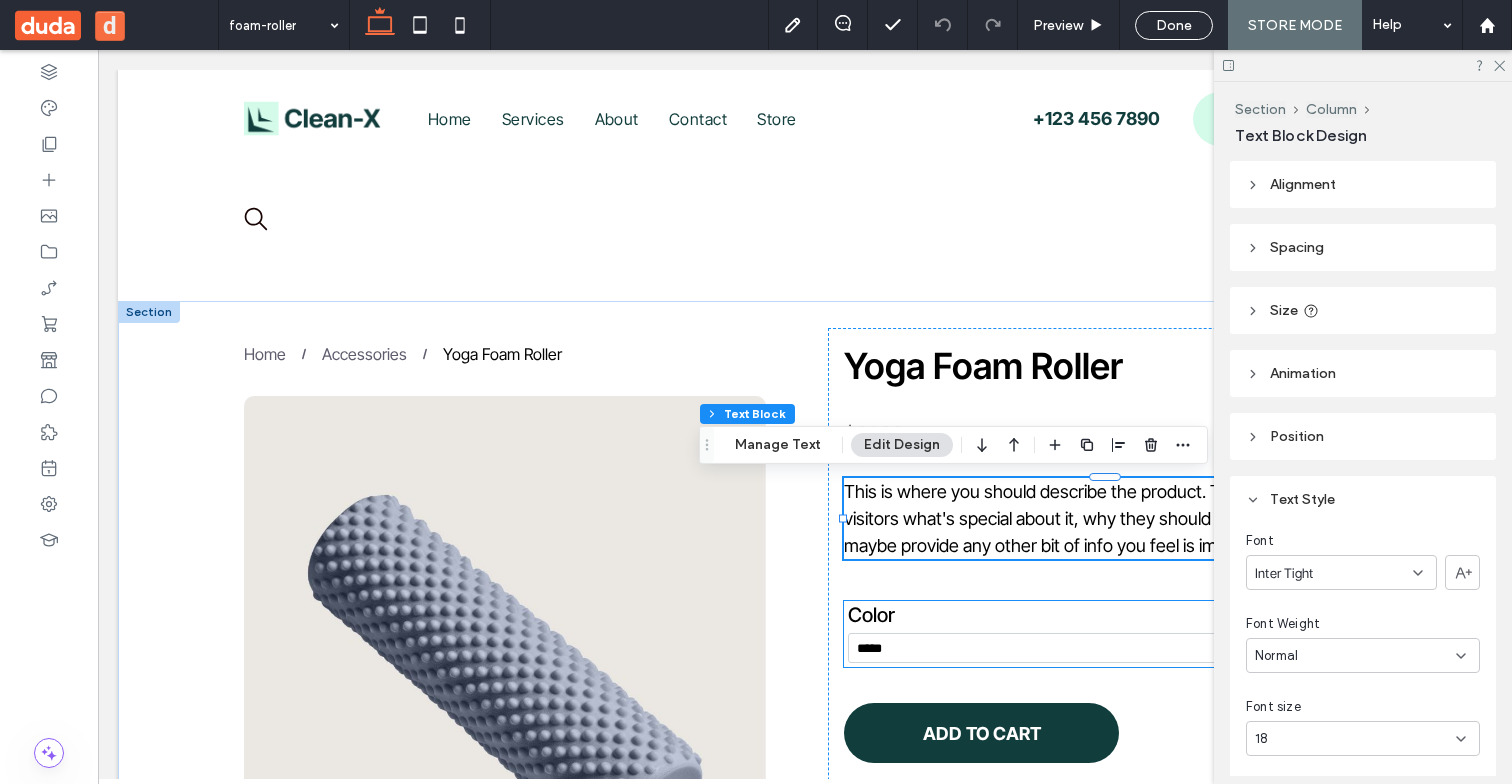 click on "Color ********* ***** ****** ***** ******" at bounding box center [1105, 634] 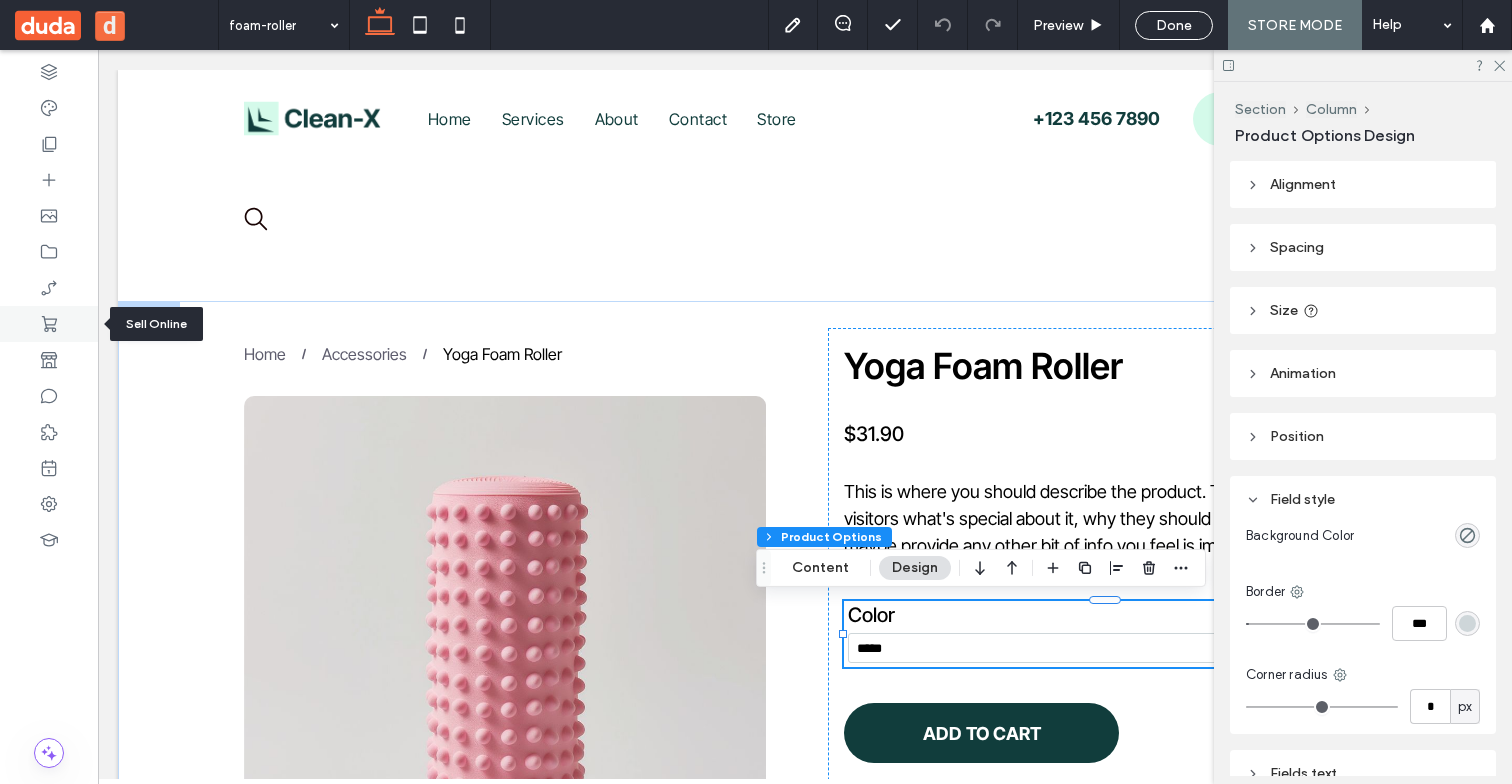 click at bounding box center (49, 324) 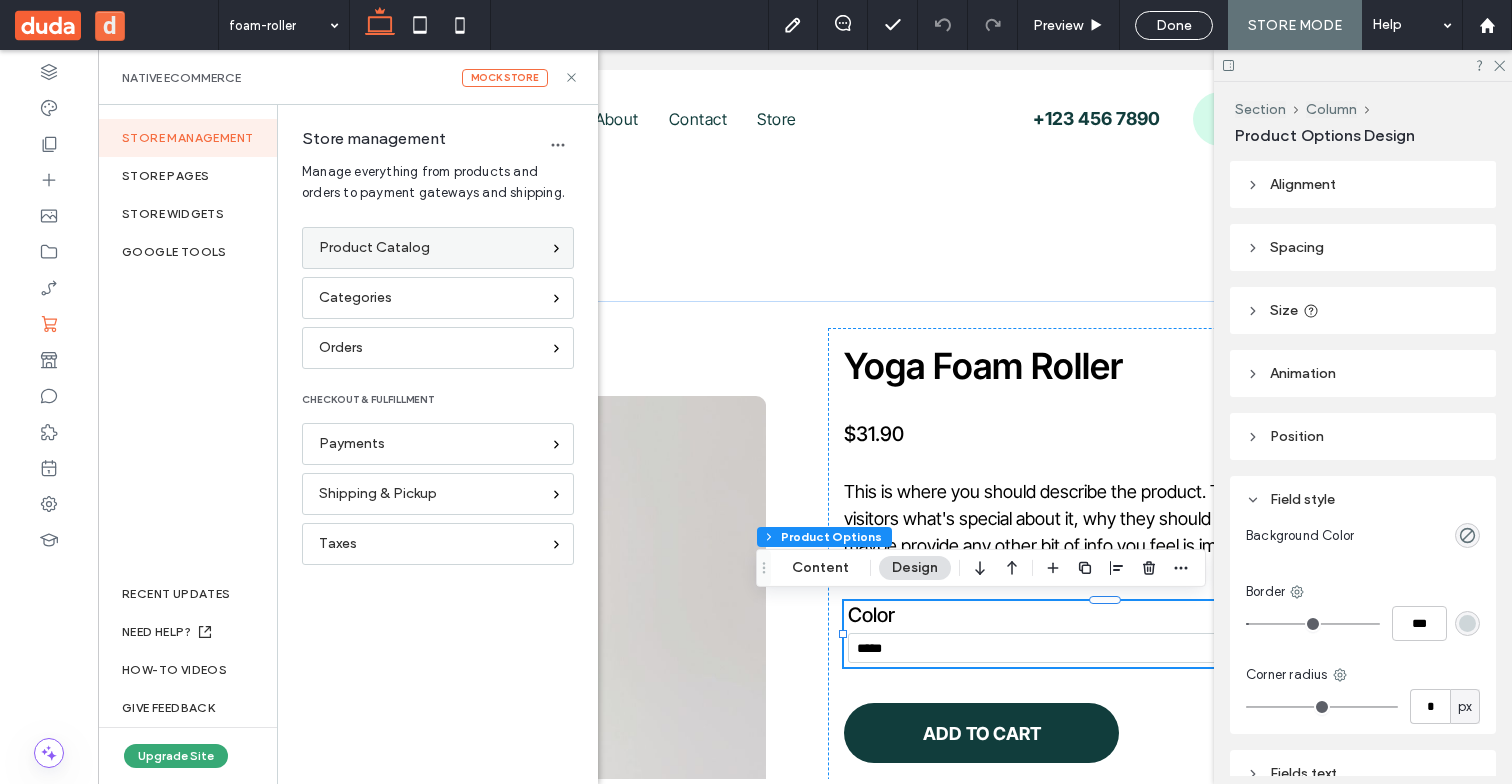 click on "Product Catalog" at bounding box center [374, 248] 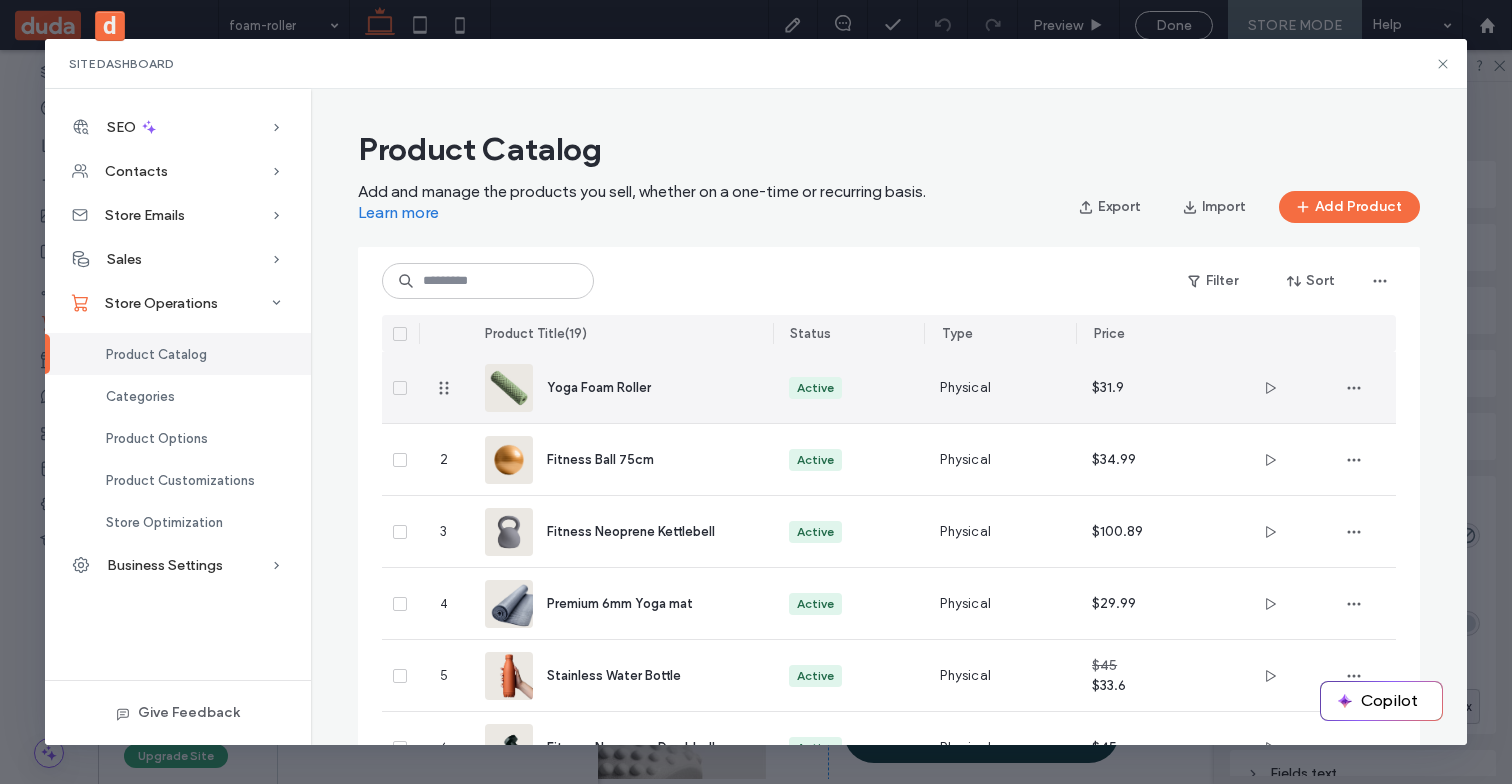 click on "Active" at bounding box center (849, 387) 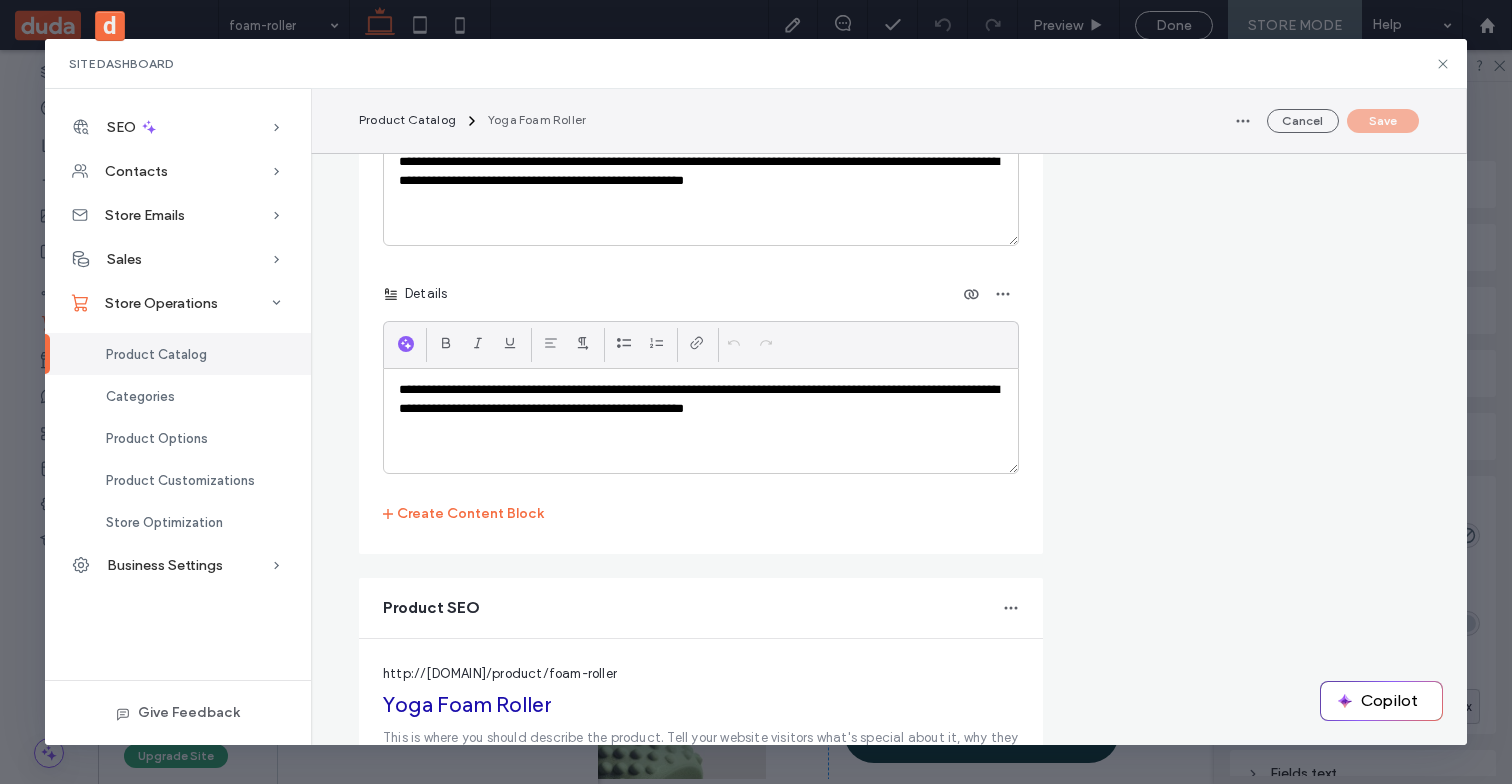 scroll, scrollTop: 3383, scrollLeft: 0, axis: vertical 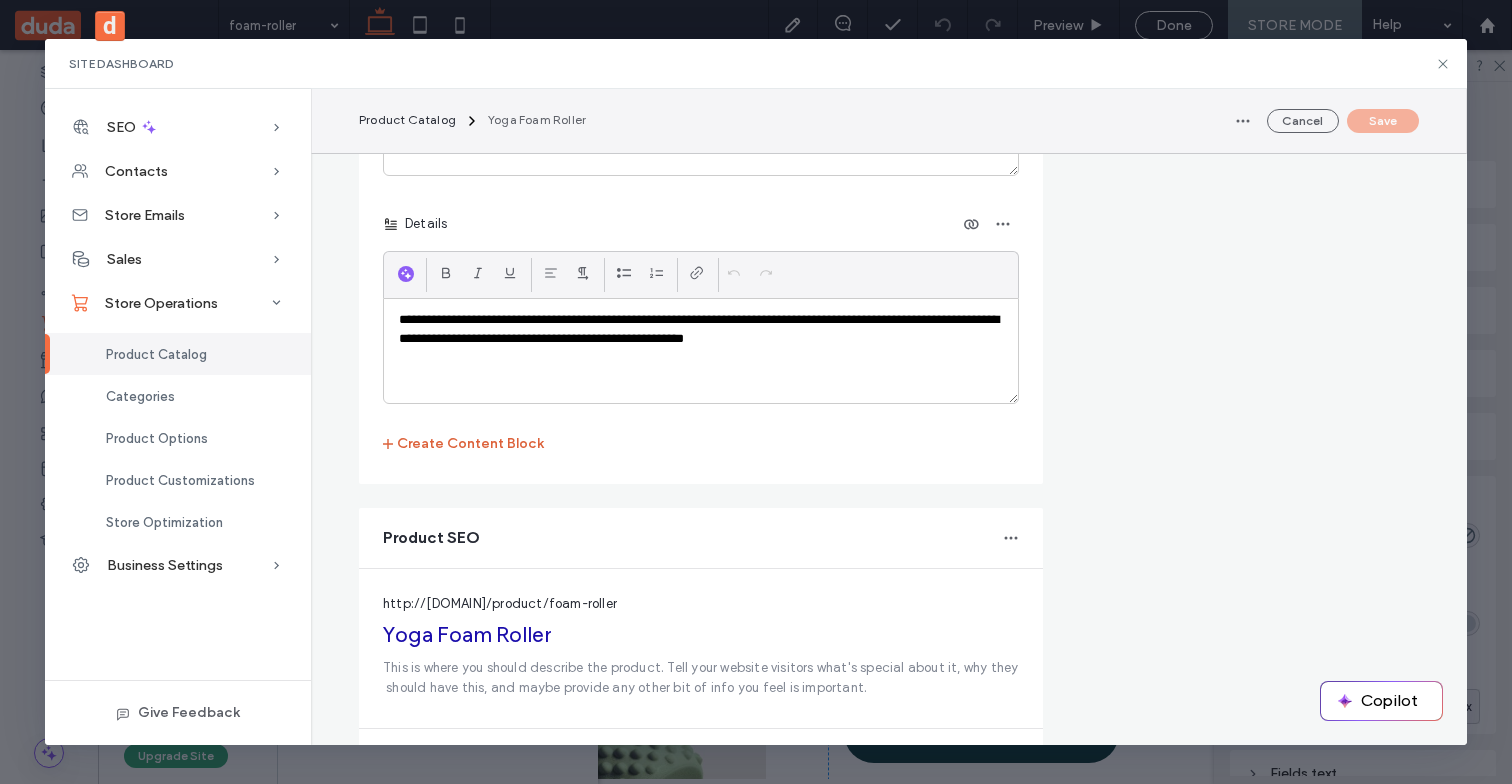 click on "Create Content Block" at bounding box center (463, 444) 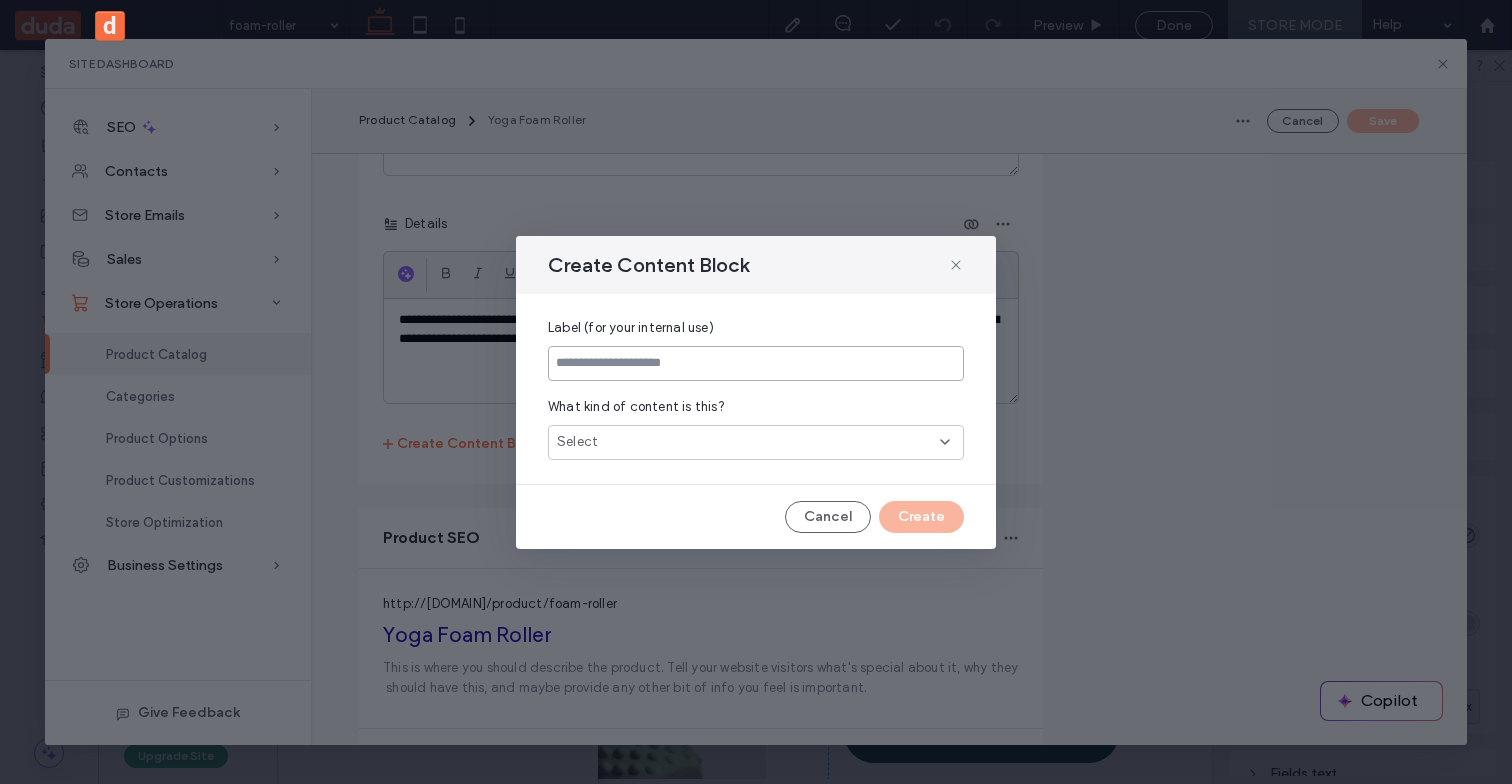 click at bounding box center [756, 363] 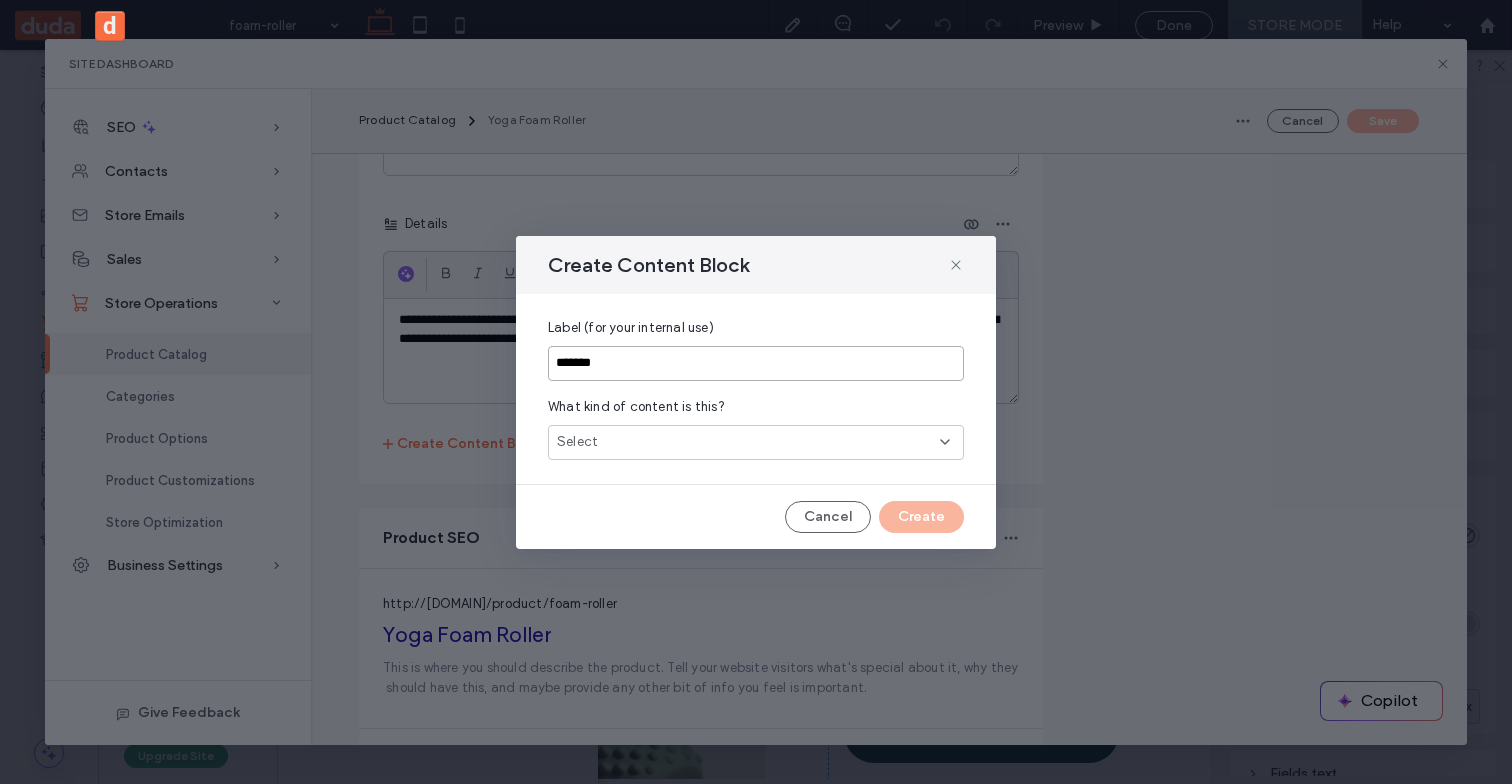 type on "*******" 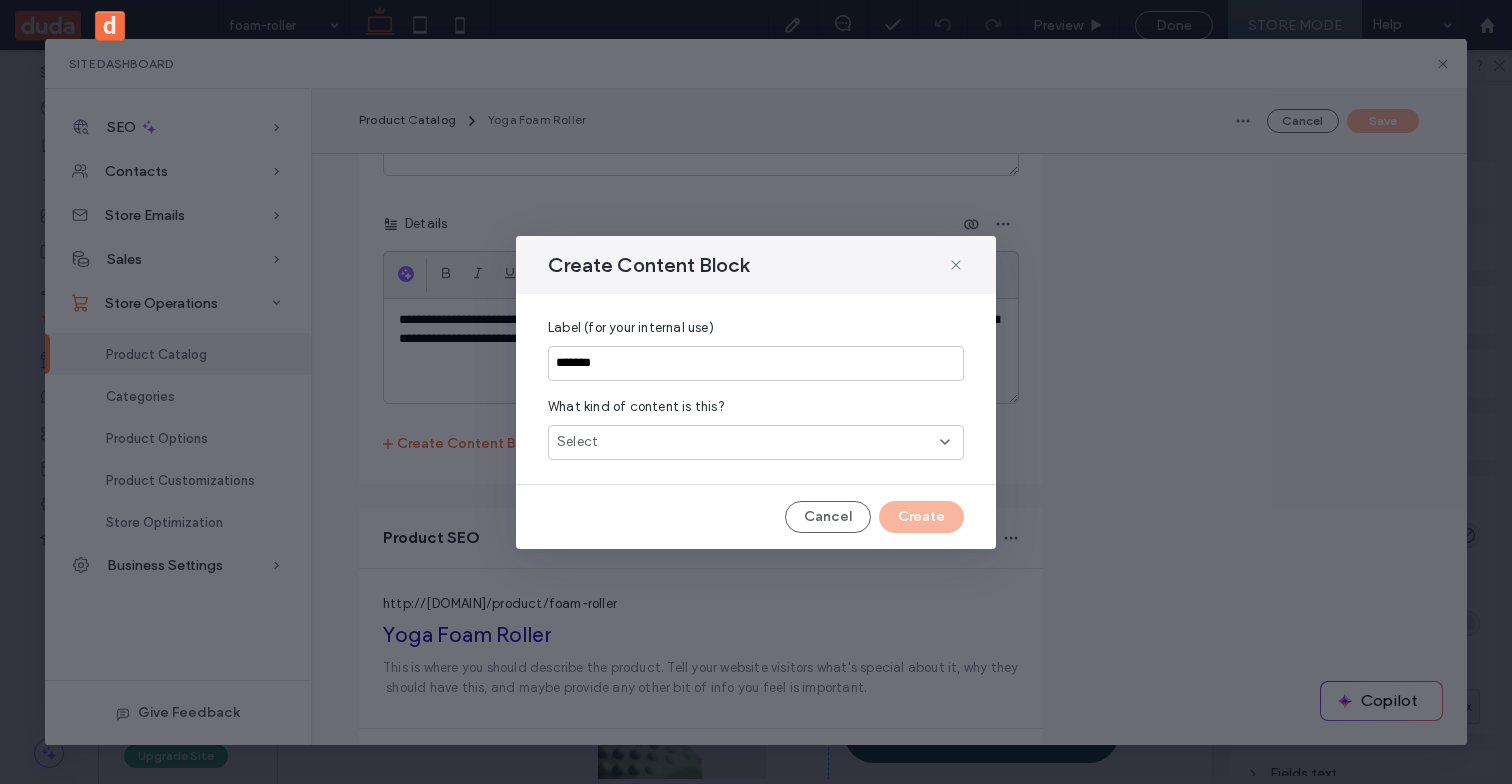 click on "Select" at bounding box center (756, 442) 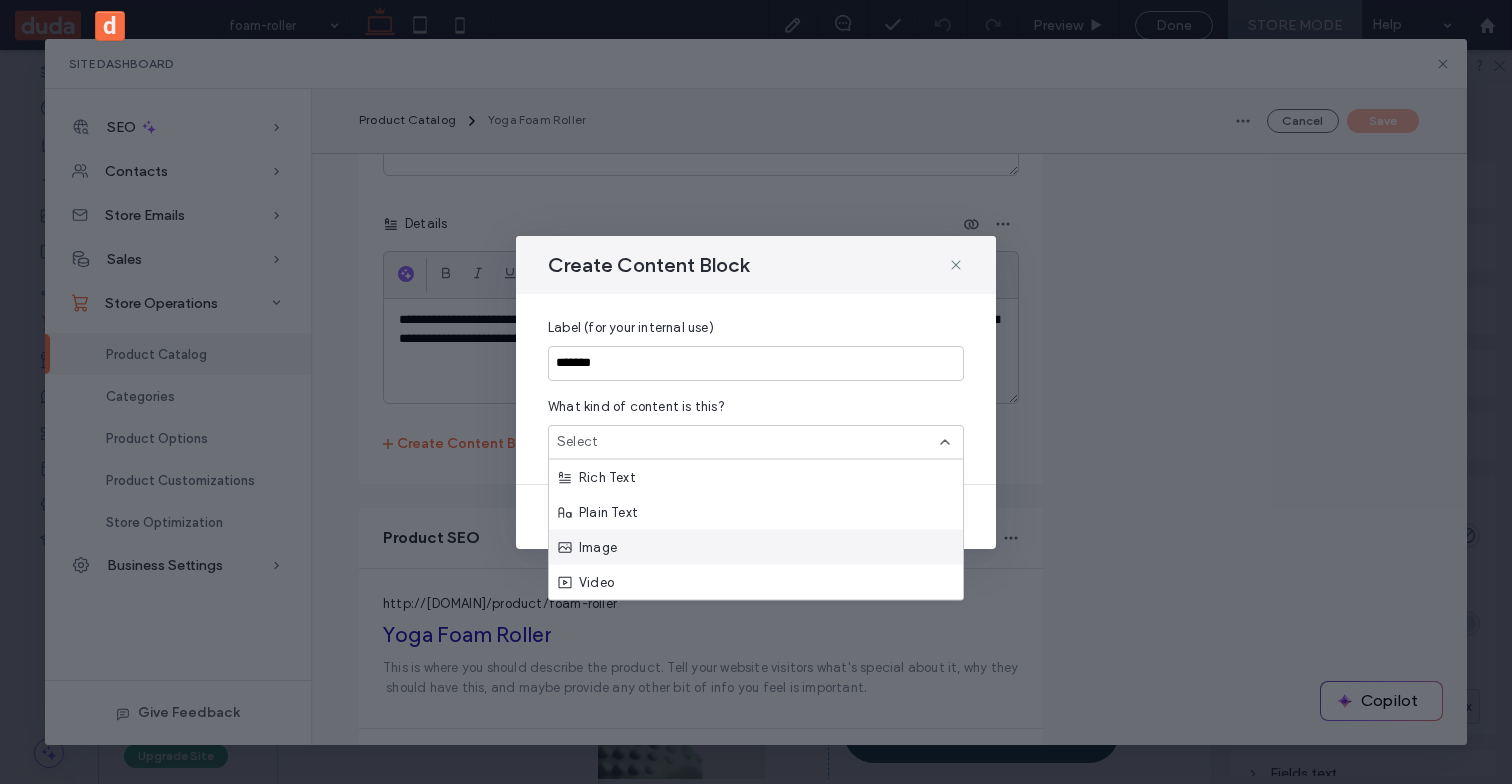 click on "Image" at bounding box center (756, 547) 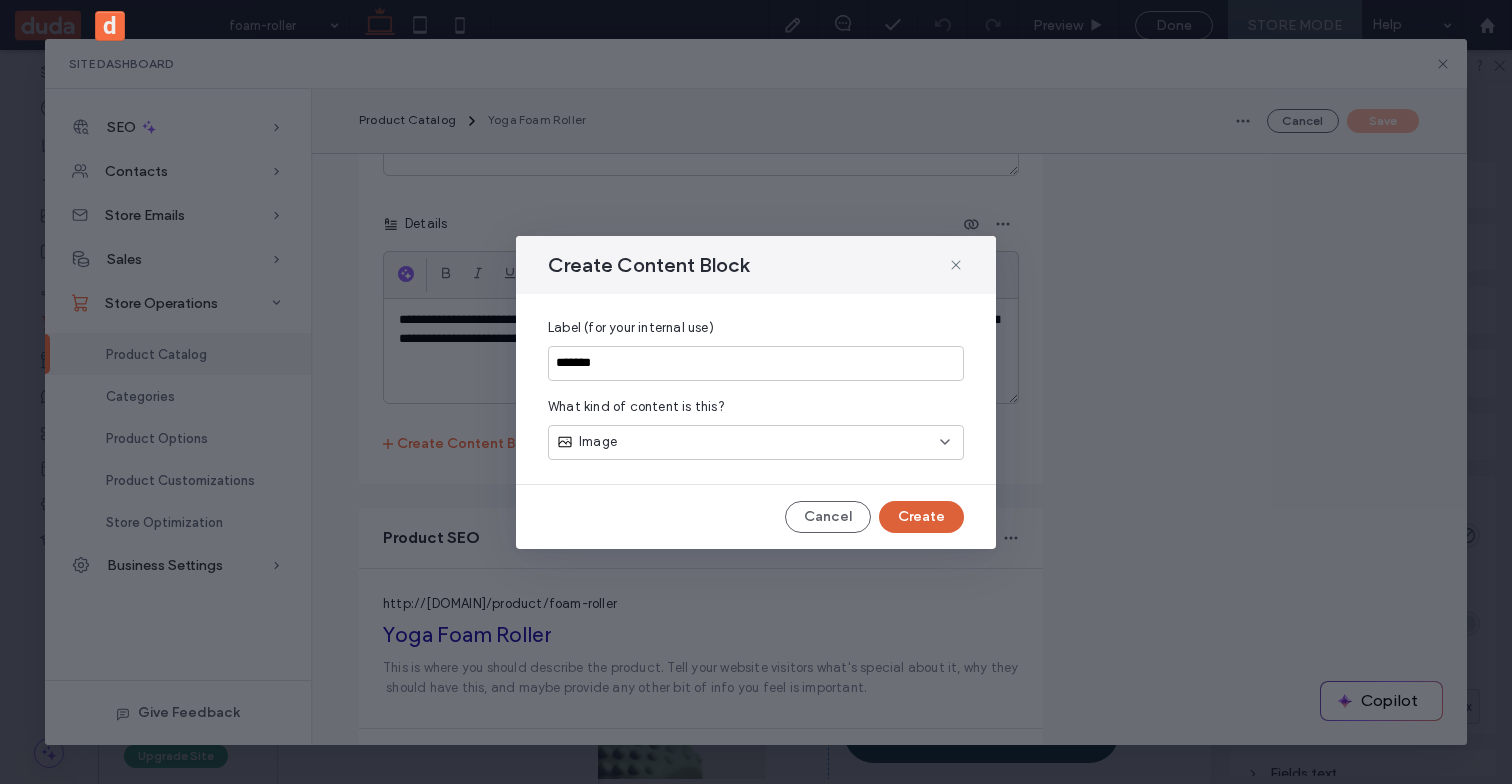 click on "Create" at bounding box center (921, 517) 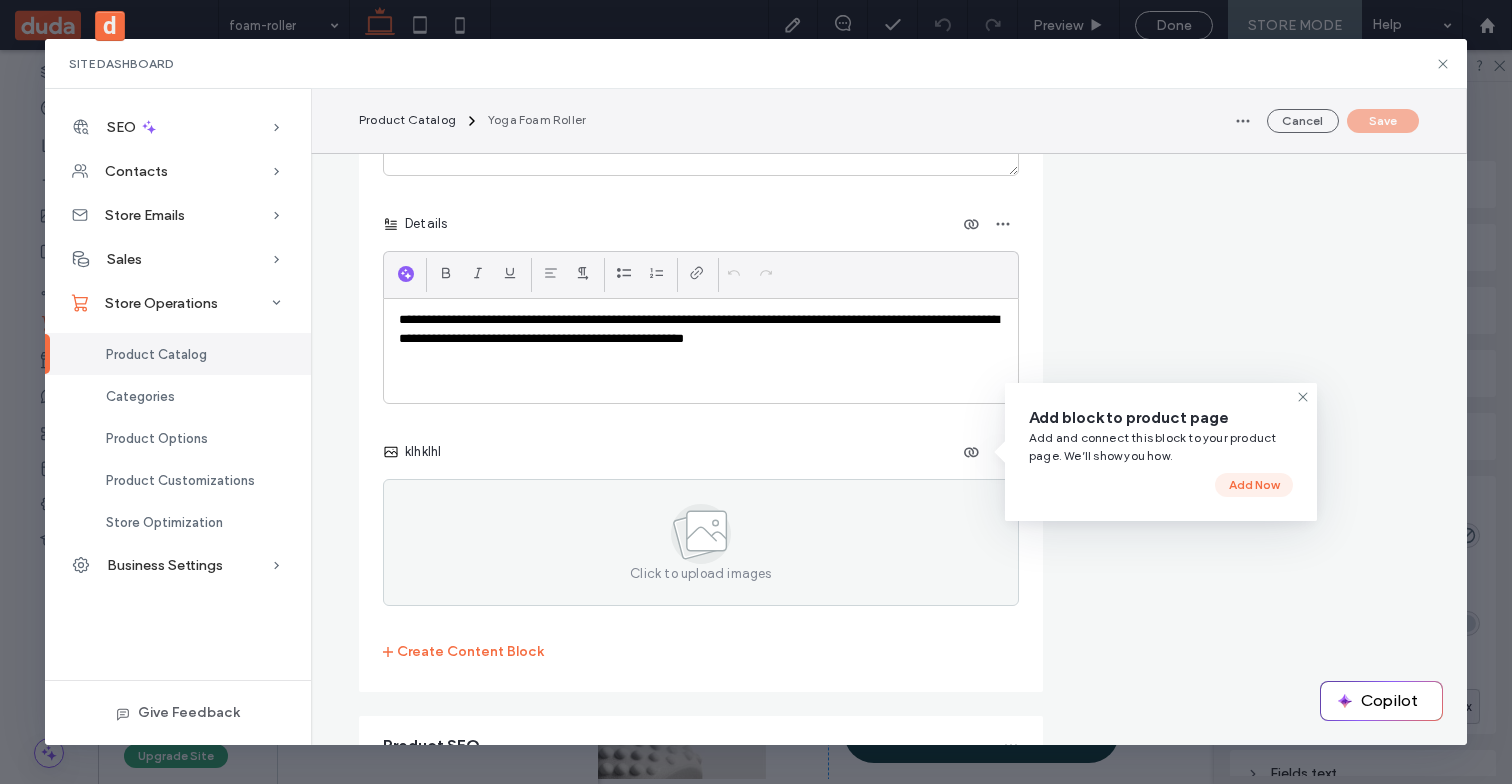 click on "Add Now" at bounding box center [1254, 485] 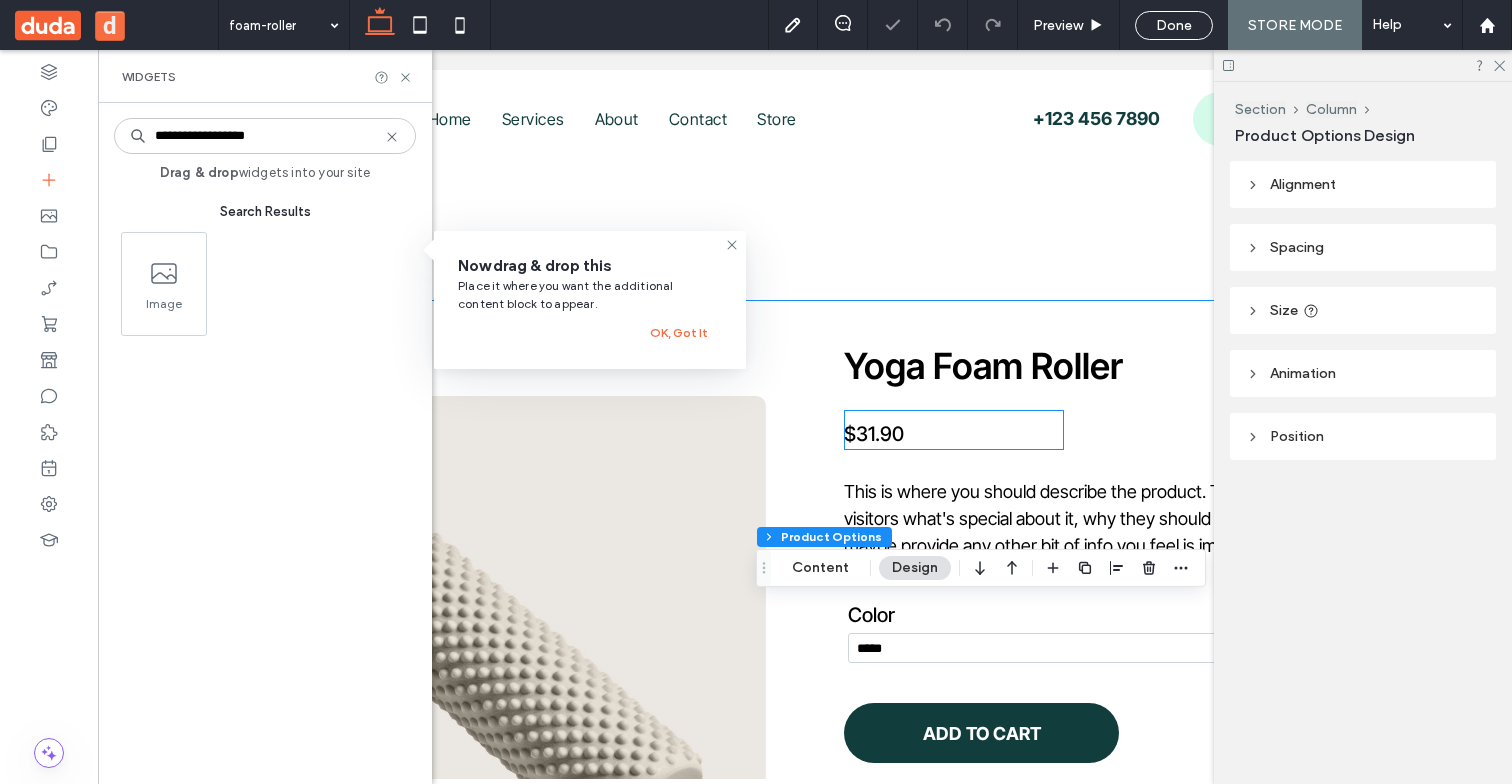 scroll, scrollTop: 0, scrollLeft: 0, axis: both 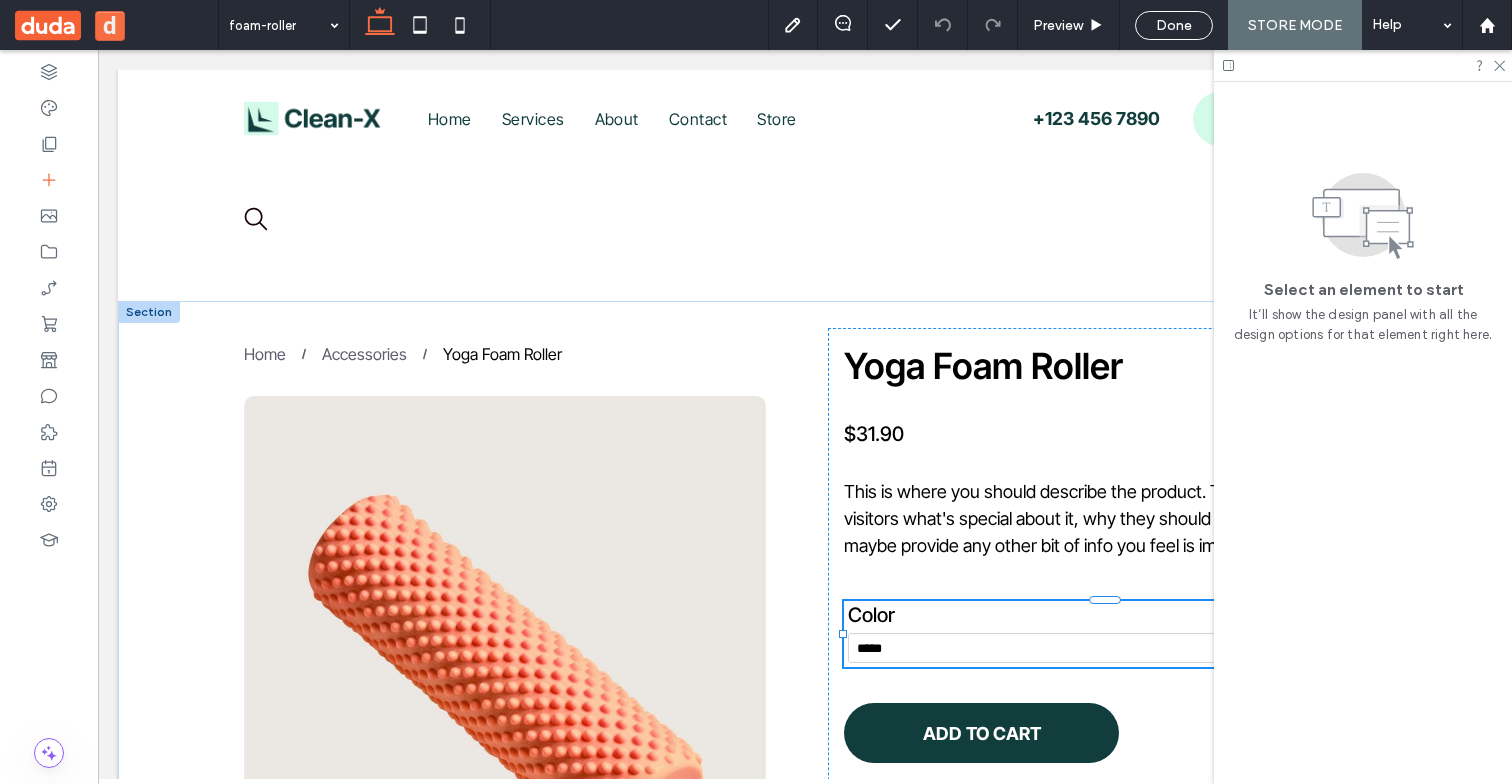 select on "*****" 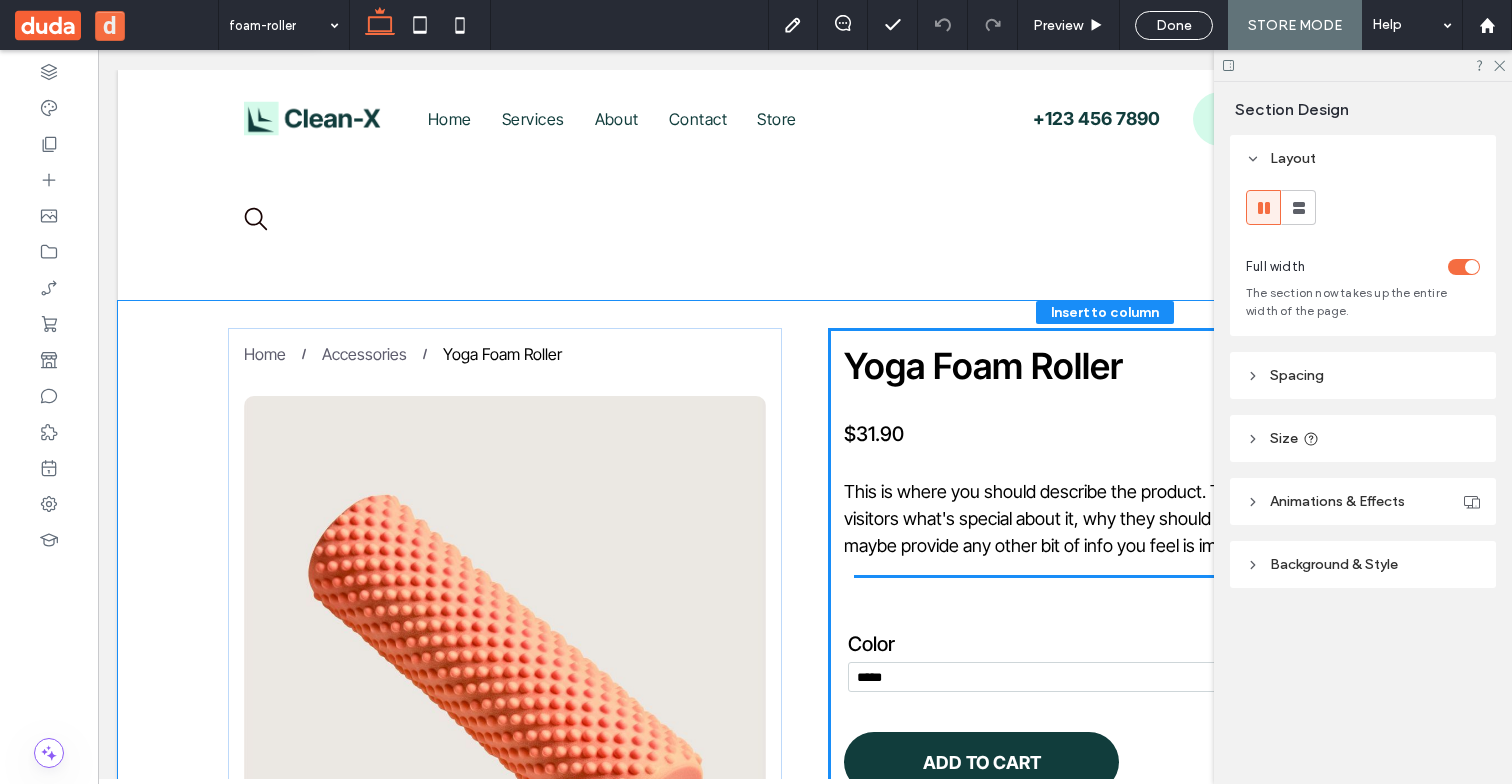 select on "*****" 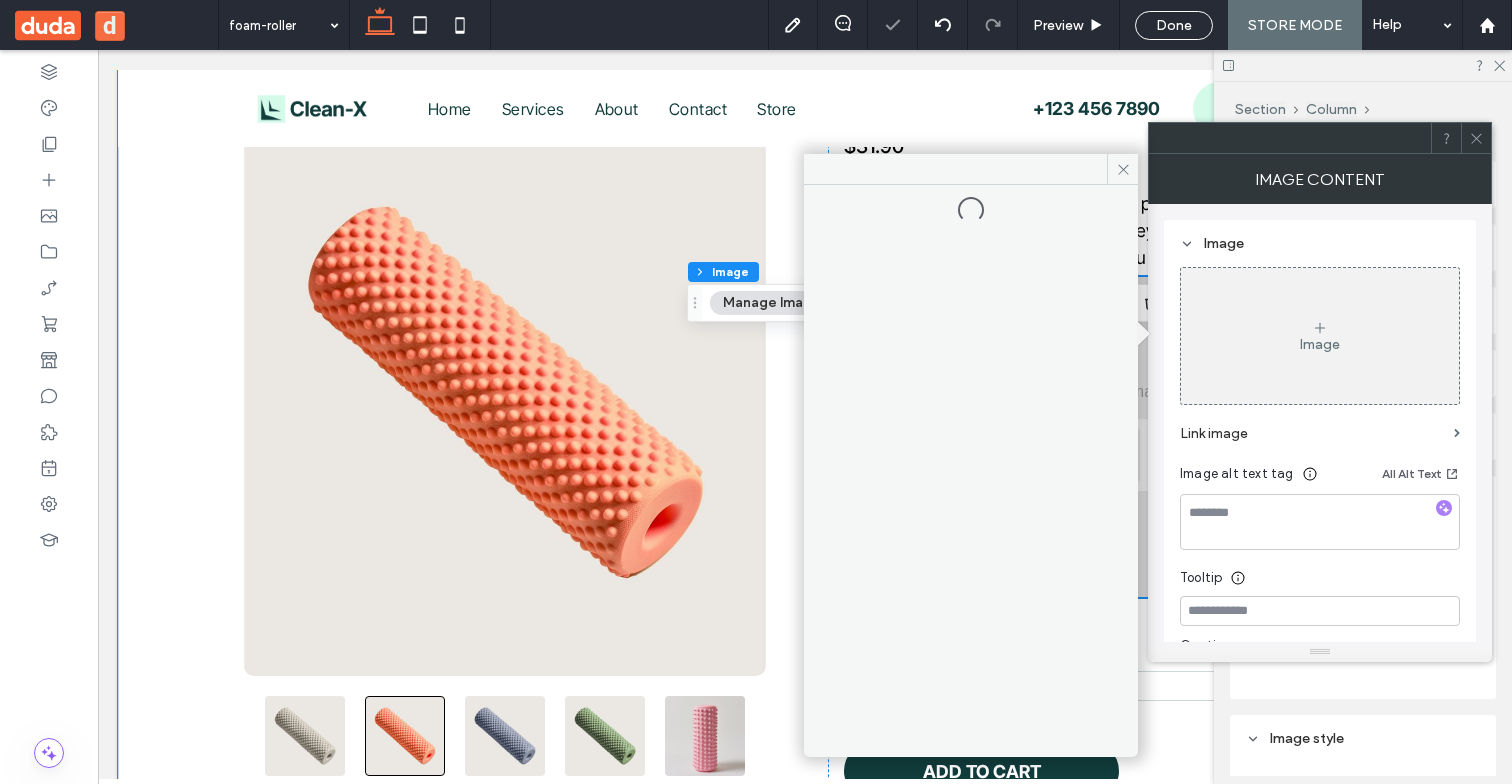 scroll, scrollTop: 266, scrollLeft: 0, axis: vertical 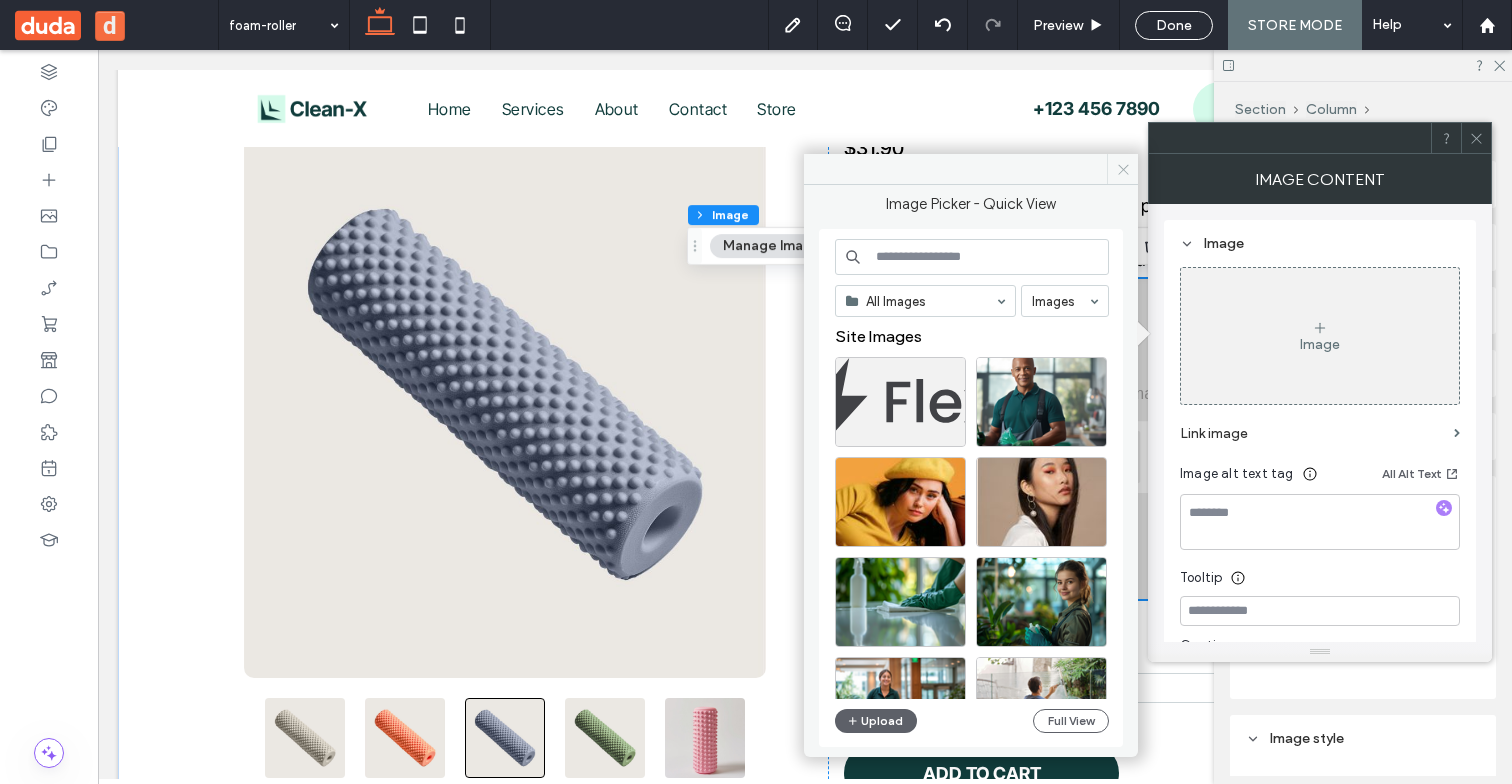 click 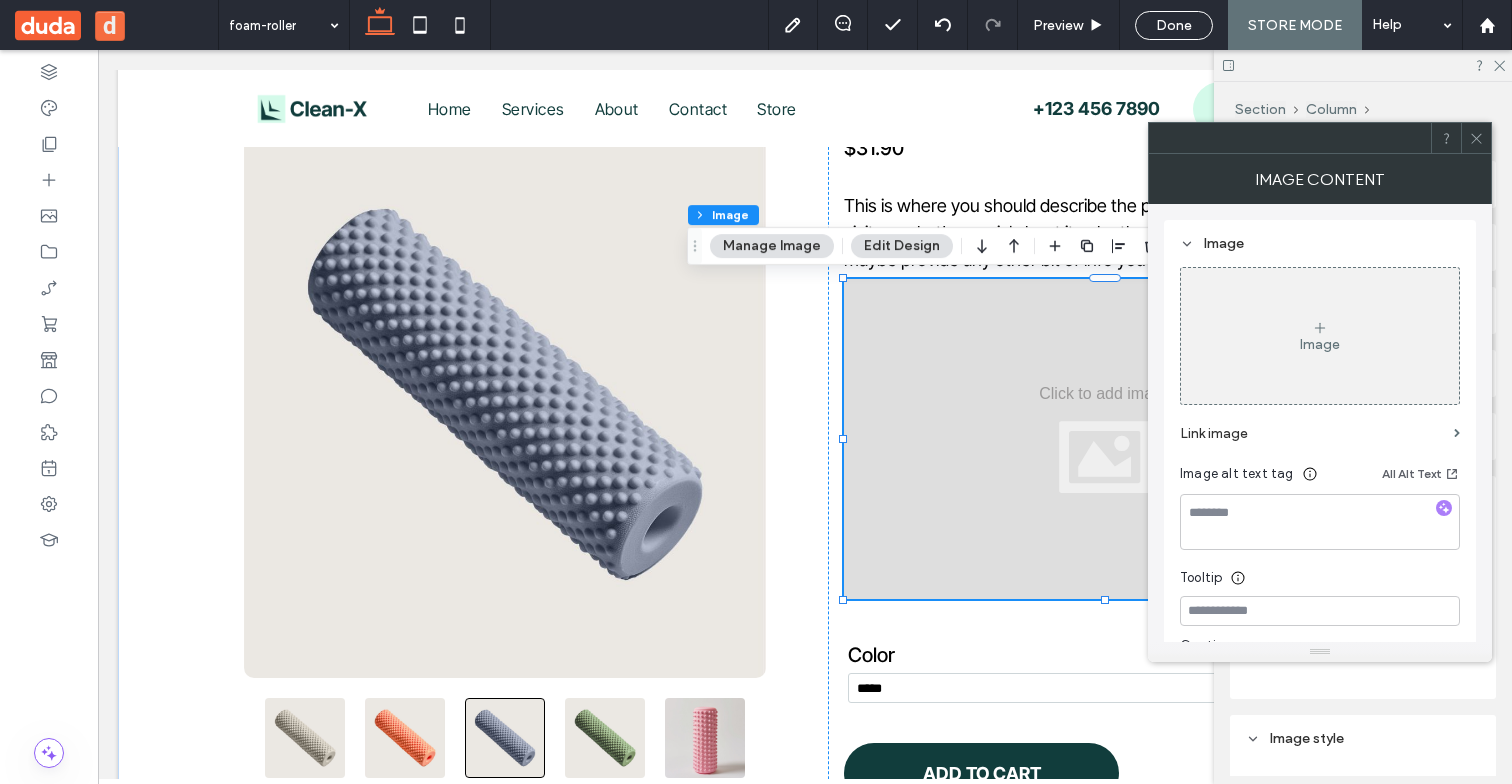 click at bounding box center (1320, 138) 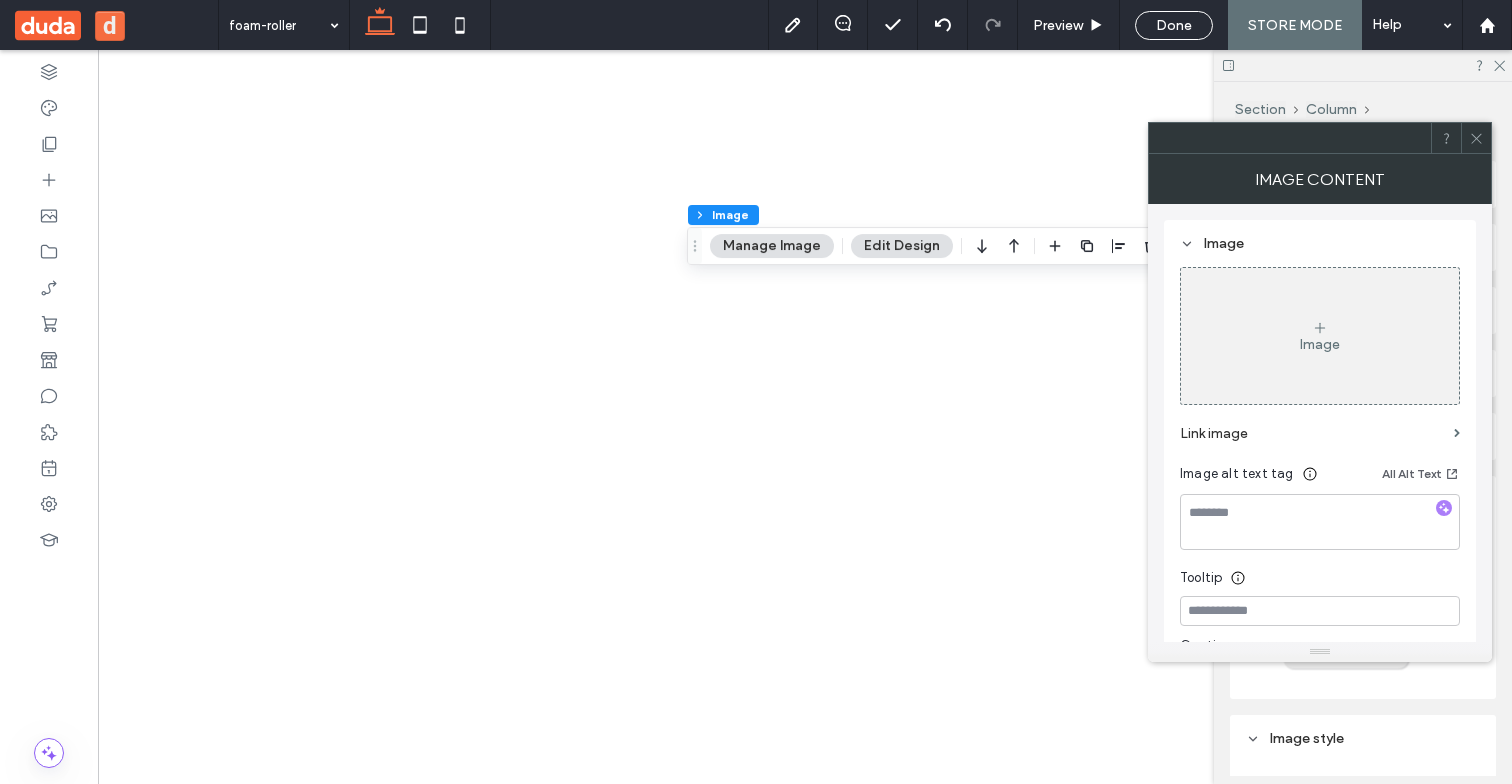 scroll, scrollTop: 0, scrollLeft: 0, axis: both 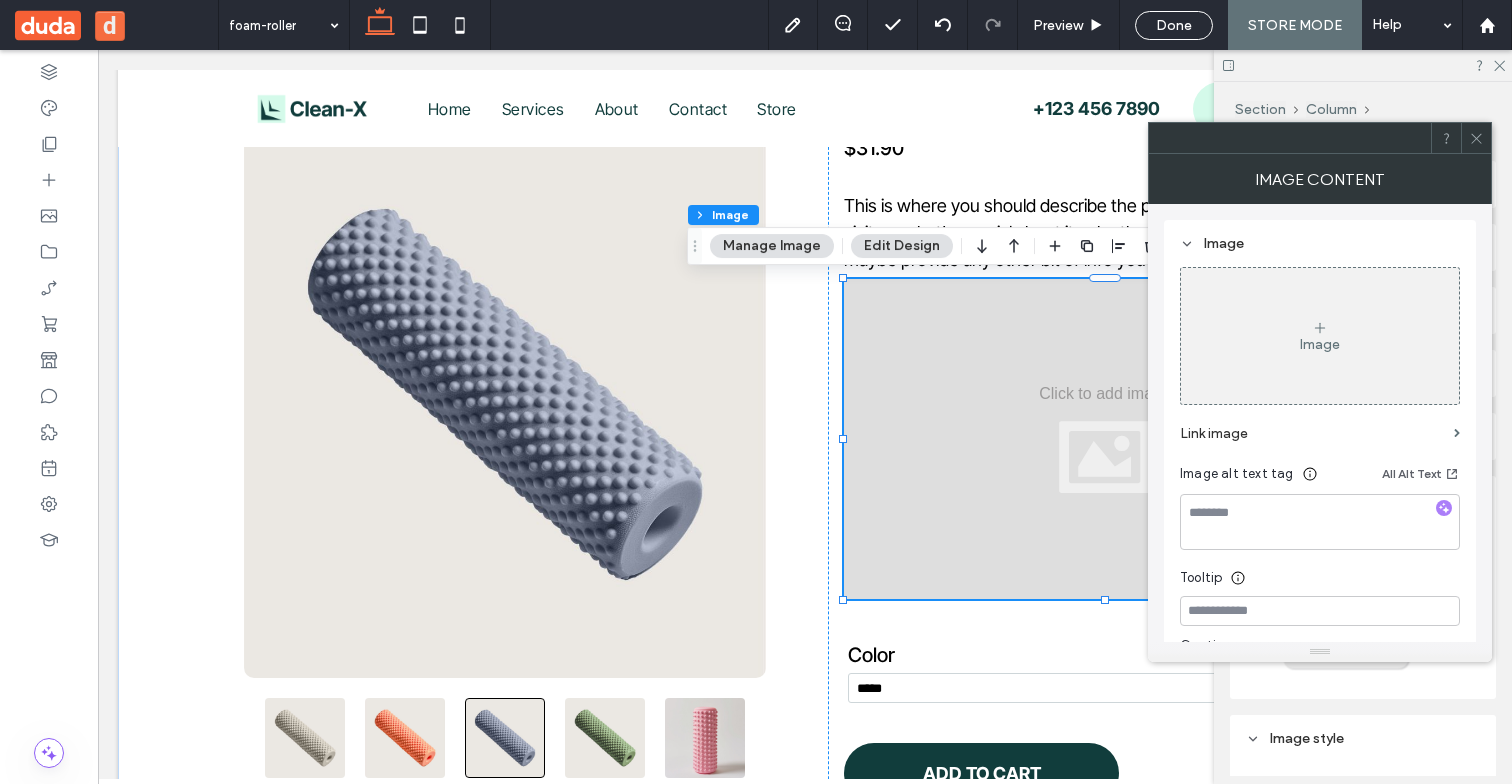 click 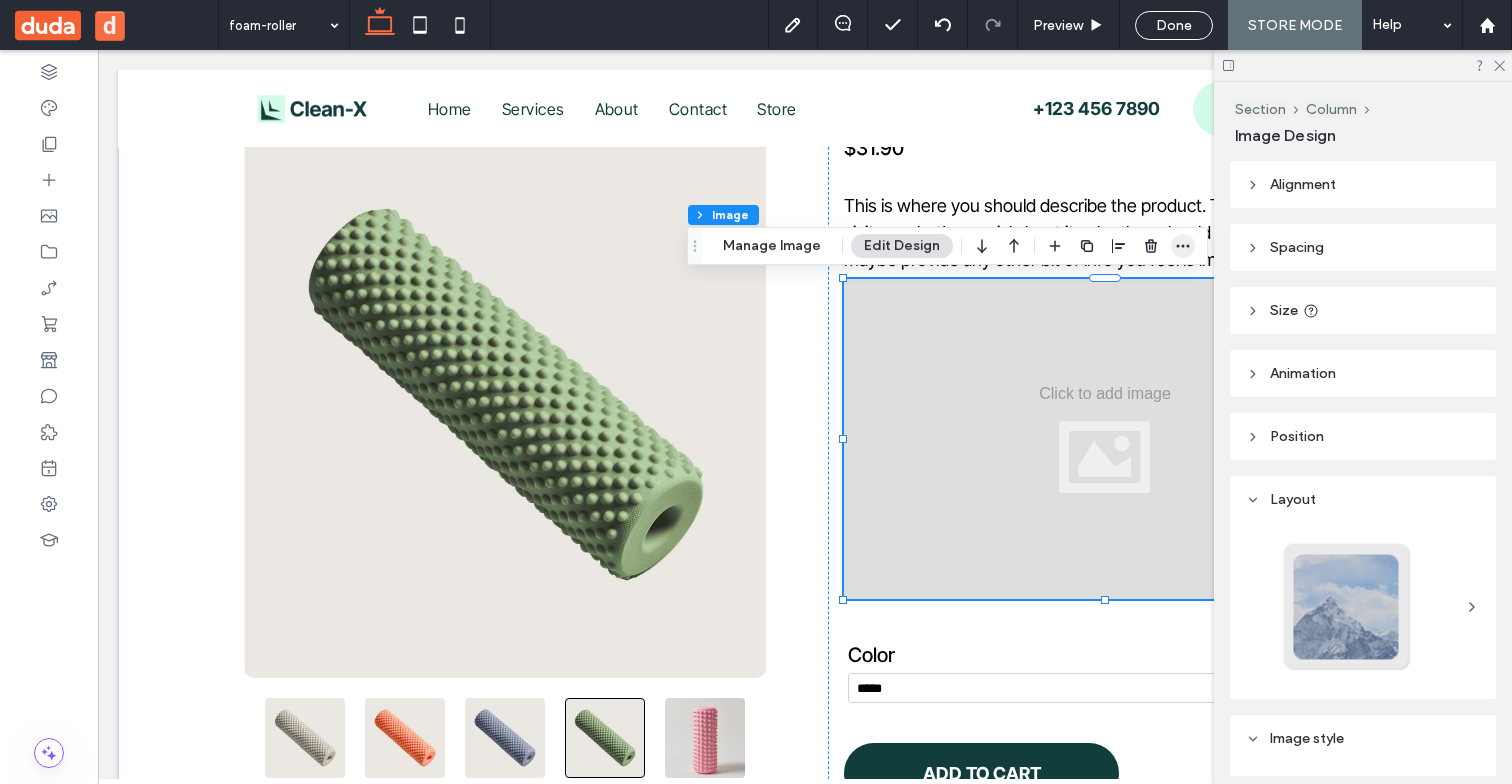 click 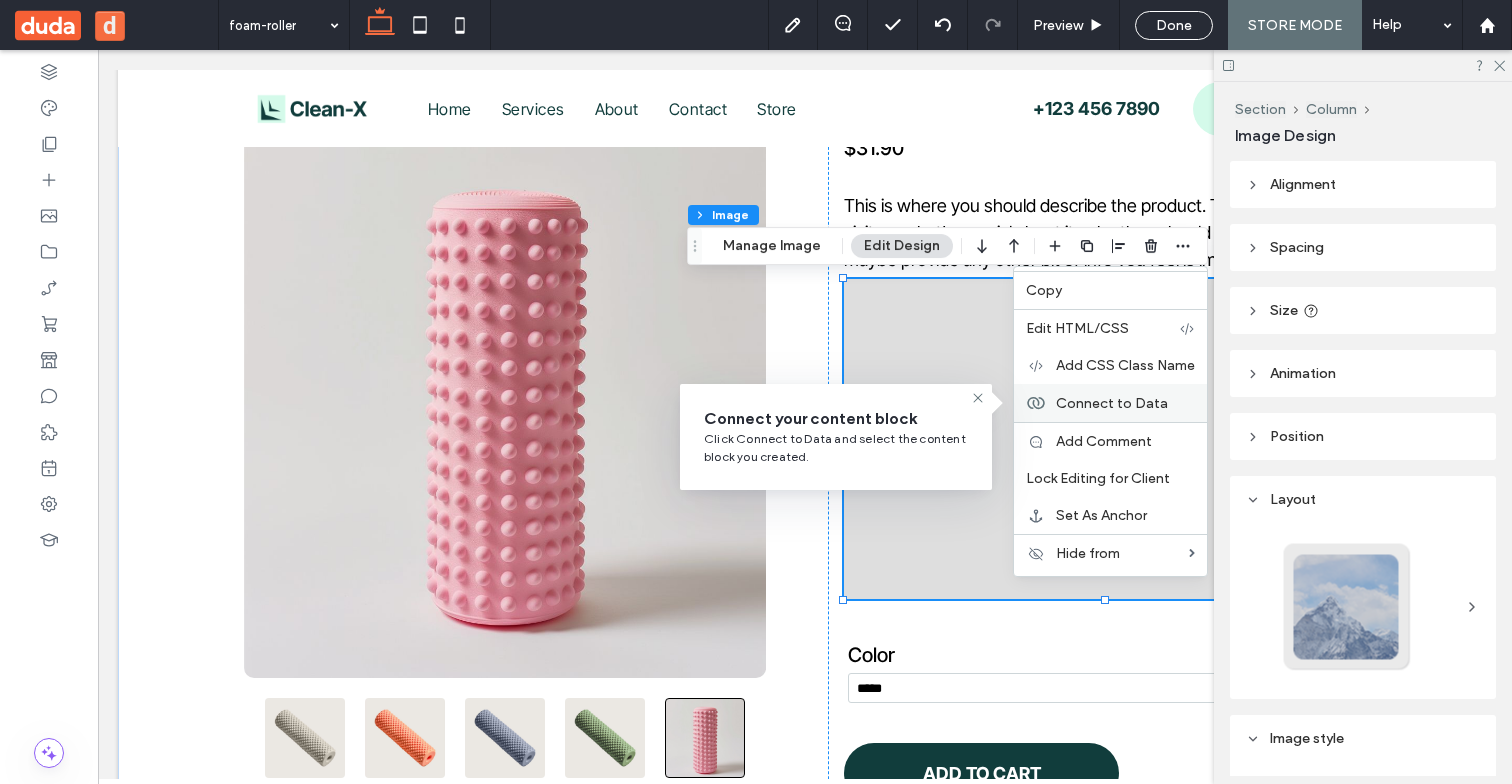 click on "Connect to Data" at bounding box center (1112, 403) 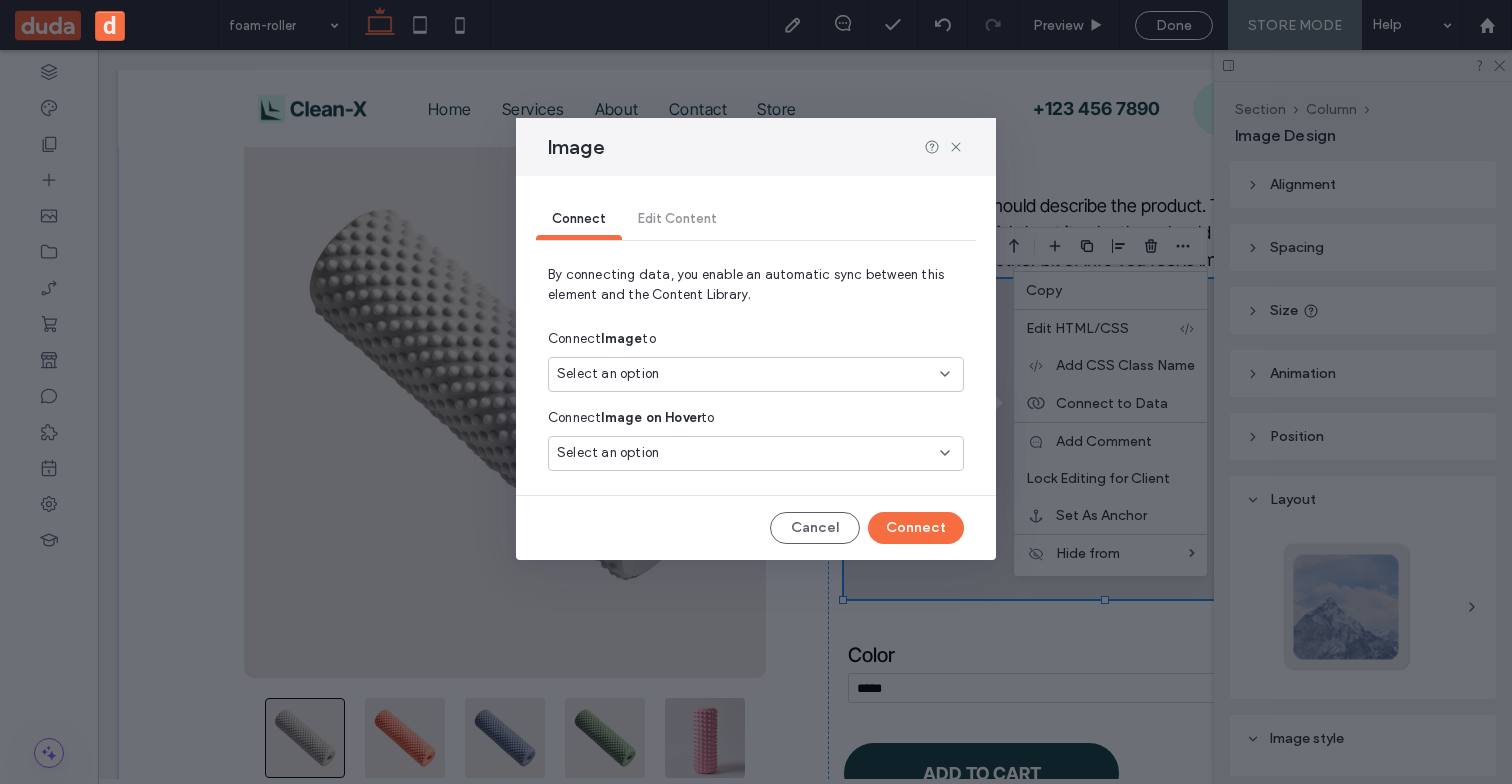 click on "Select an option" at bounding box center (744, 374) 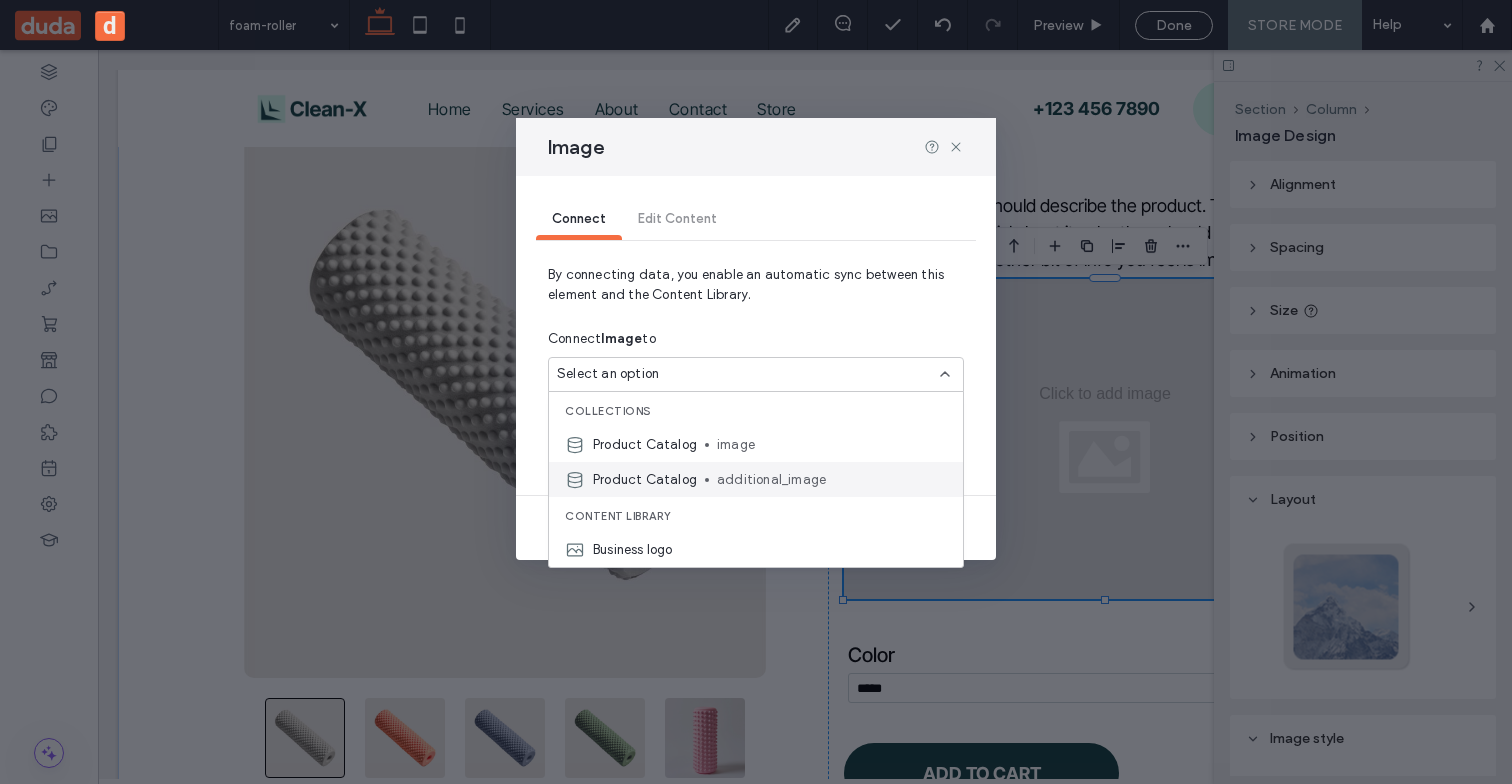 click on "Product Catalog additional_image" at bounding box center [756, 479] 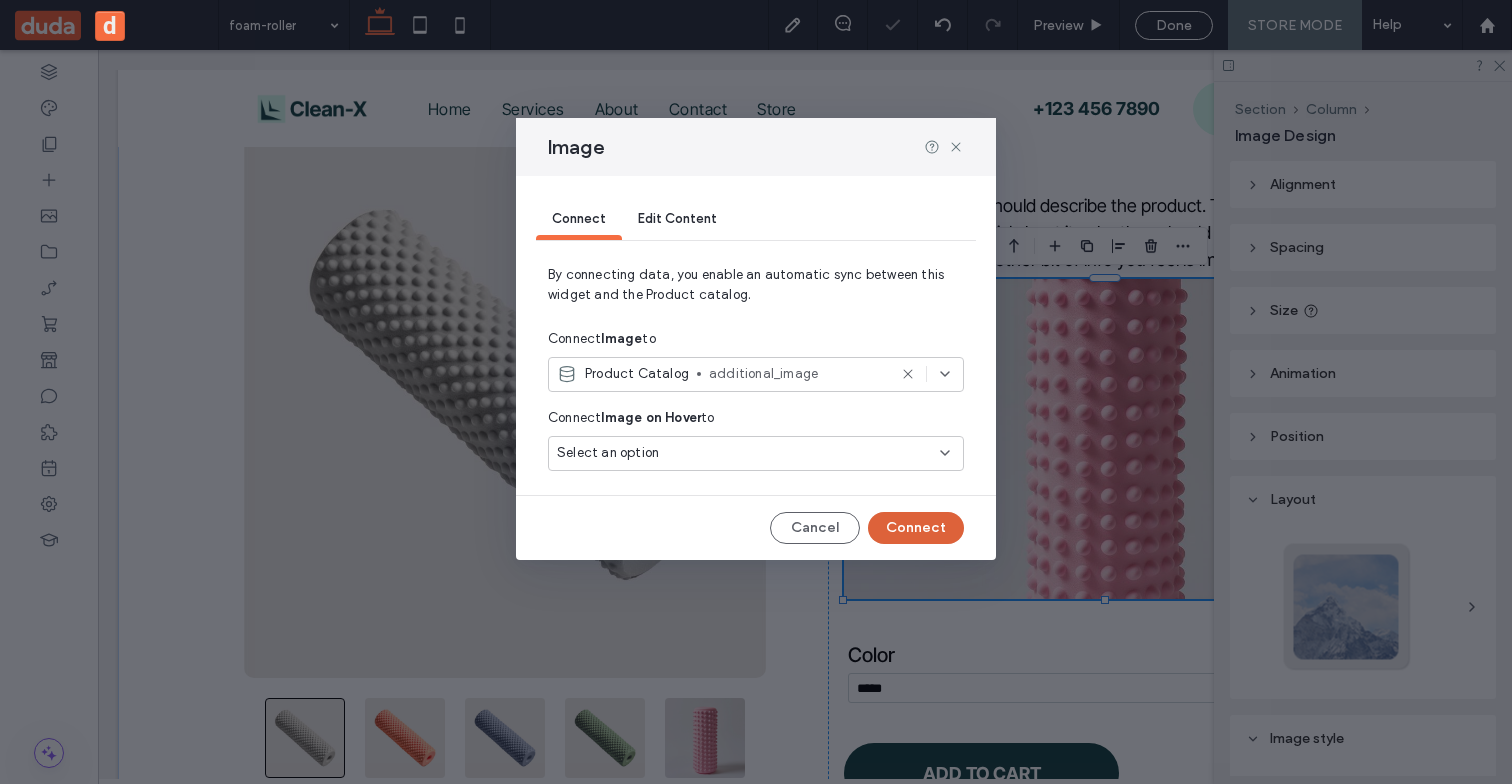 click on "Connect" at bounding box center [916, 528] 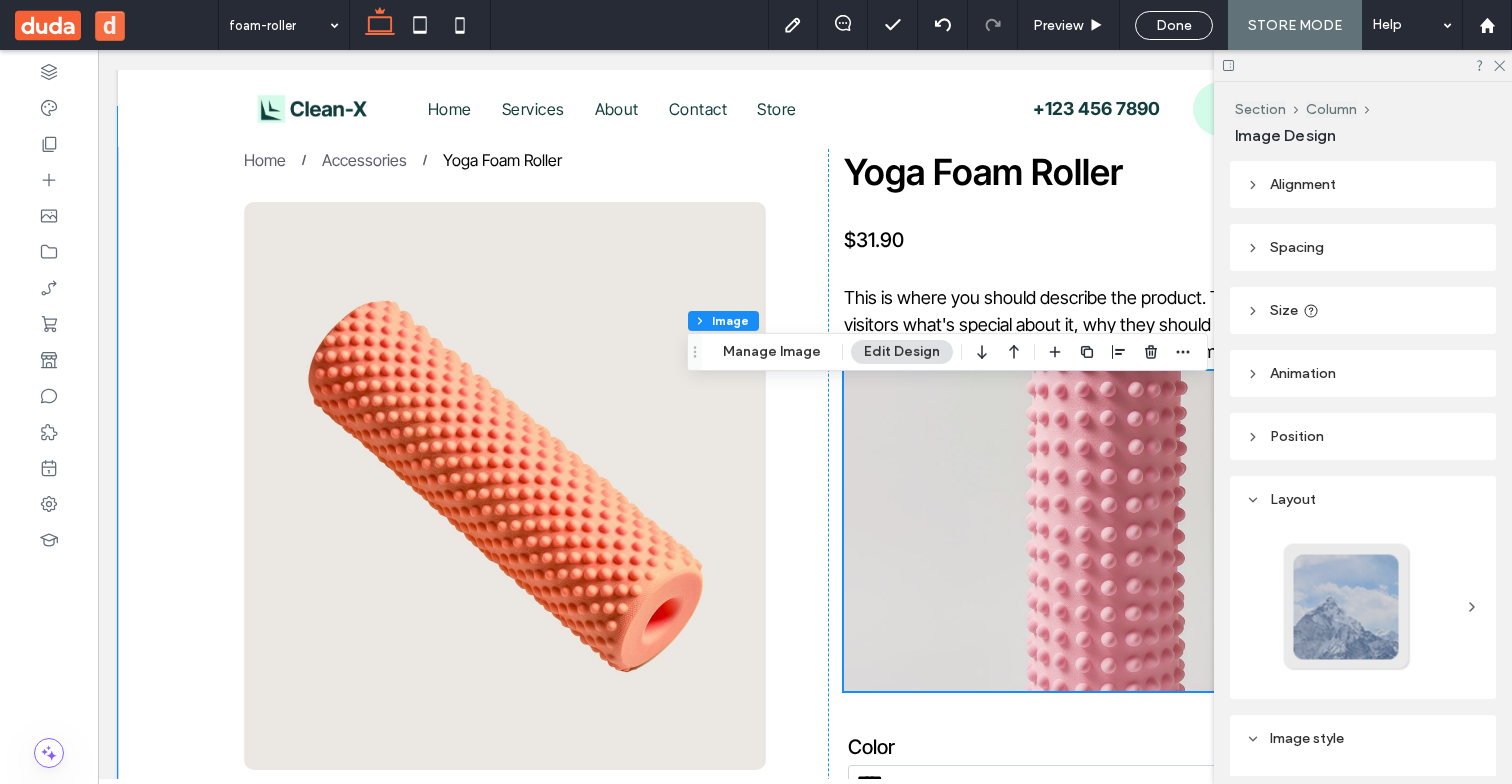 scroll, scrollTop: 138, scrollLeft: 0, axis: vertical 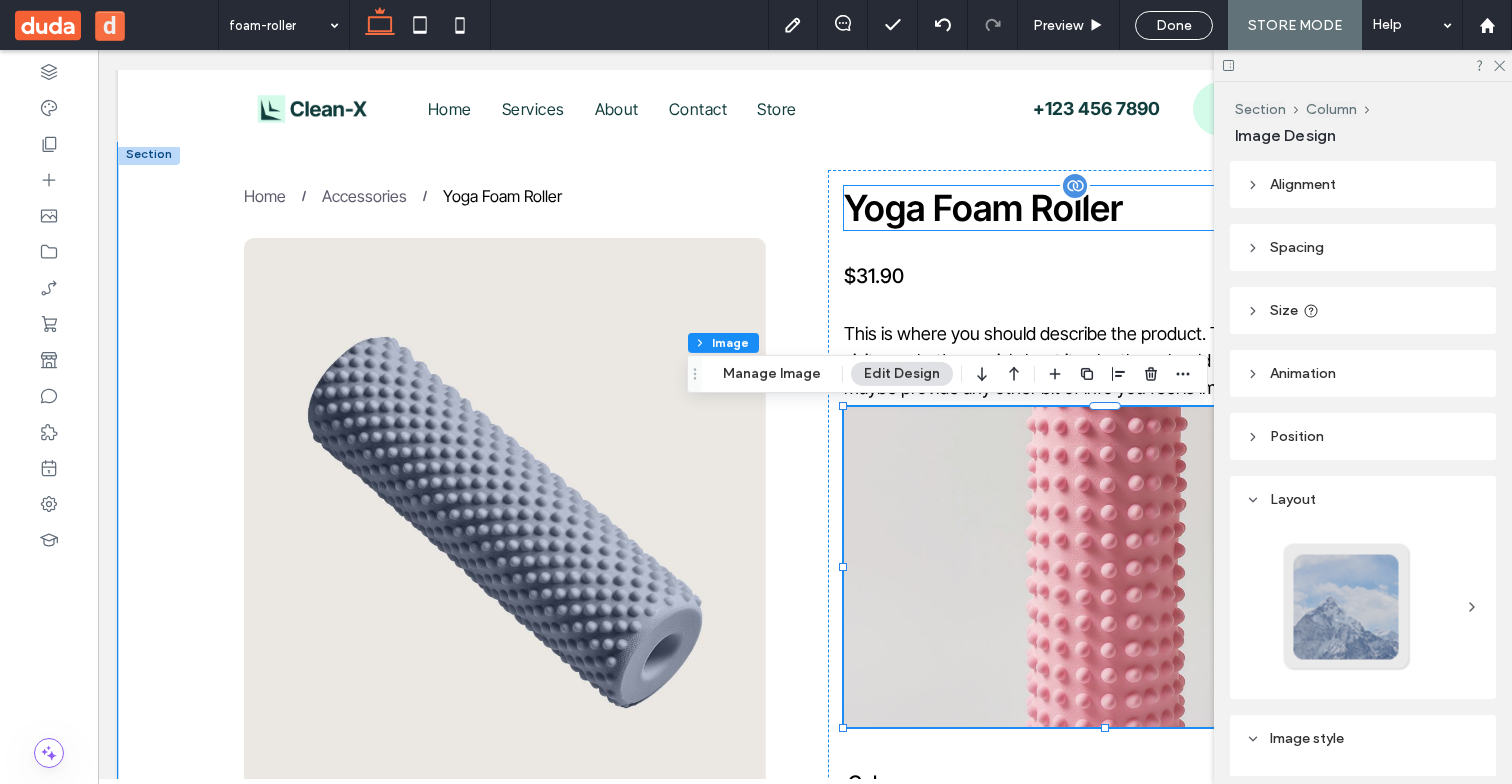 click on "Yoga Foam Roller" at bounding box center (983, 208) 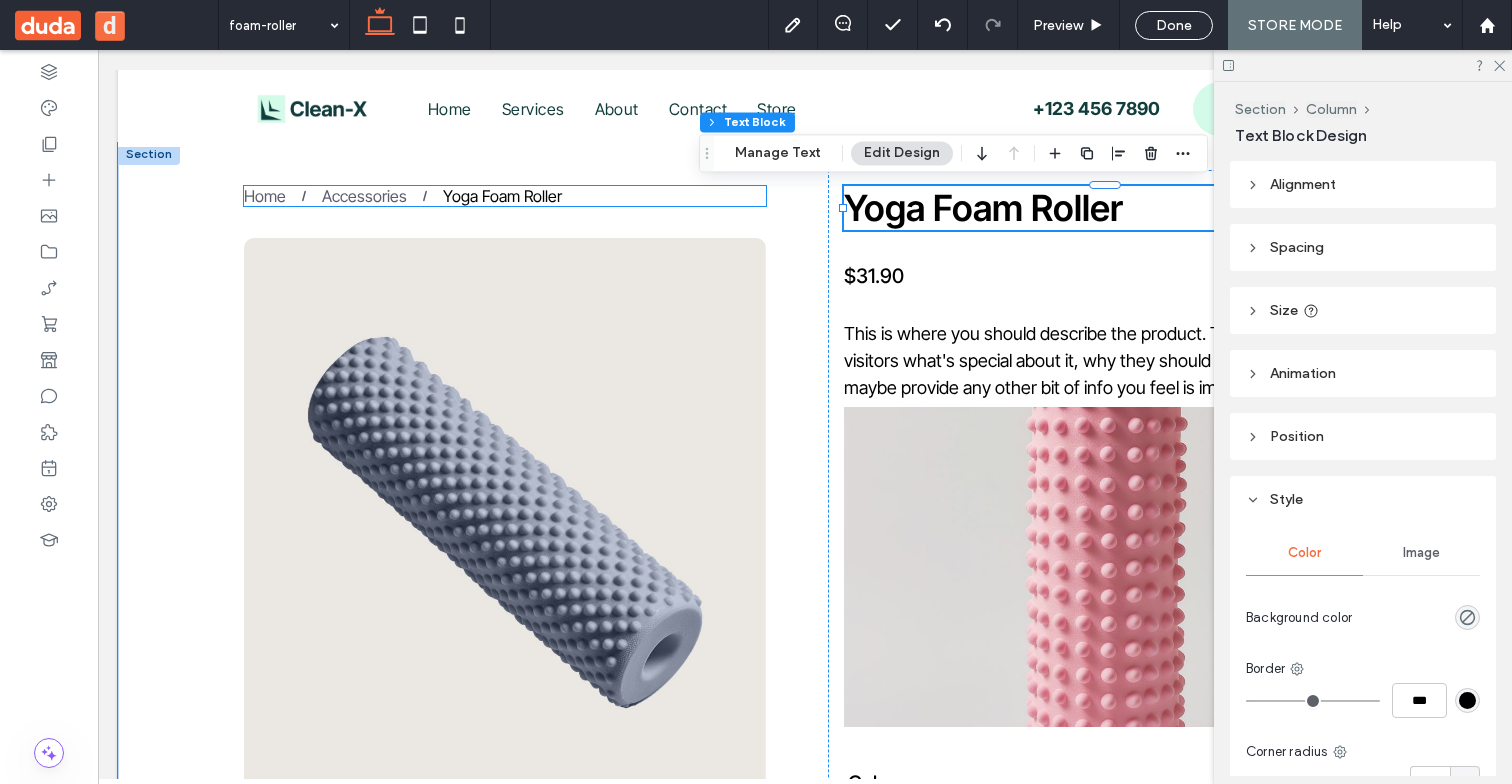 click on "Home Accessories Yoga Foam Roller" at bounding box center [505, 196] 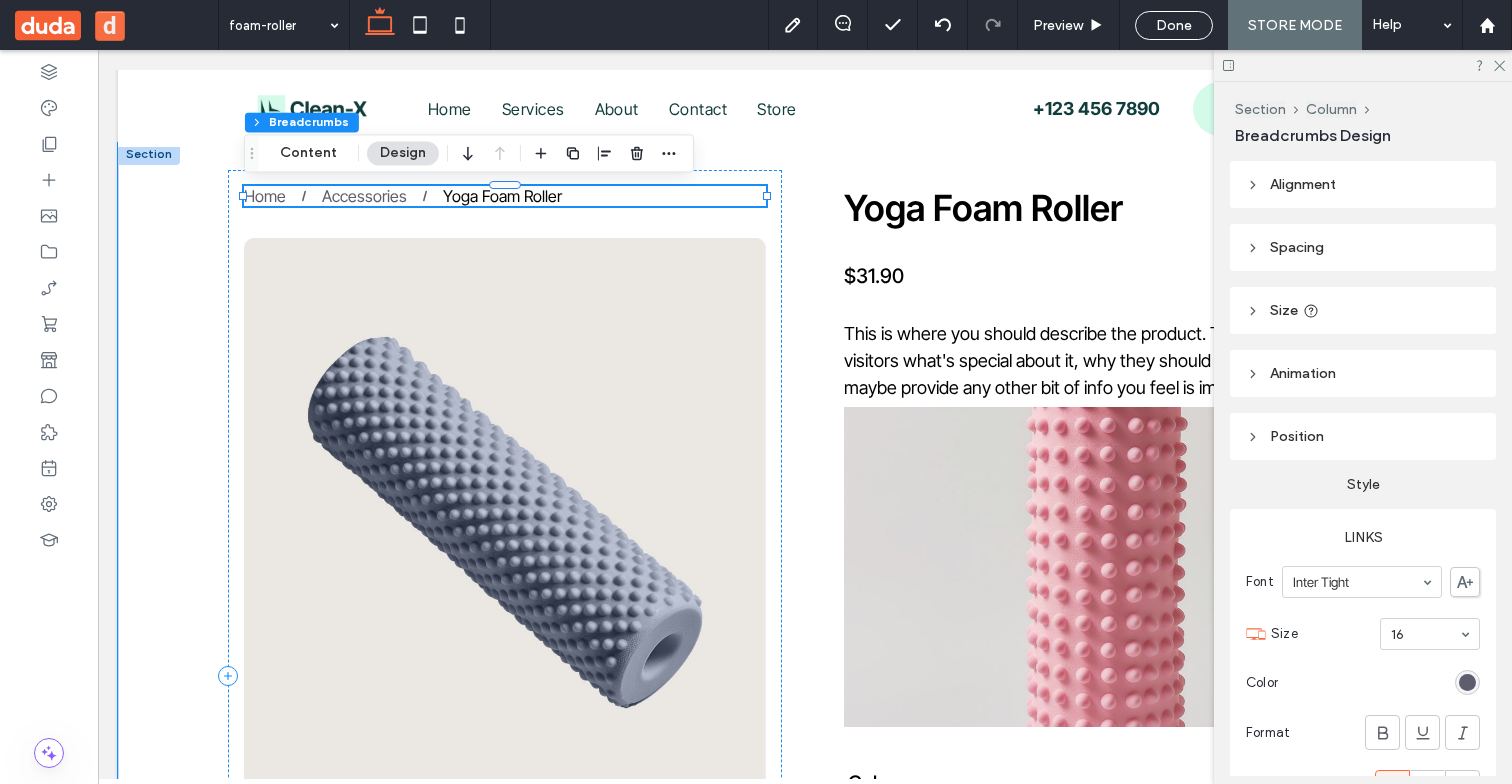 type on "**" 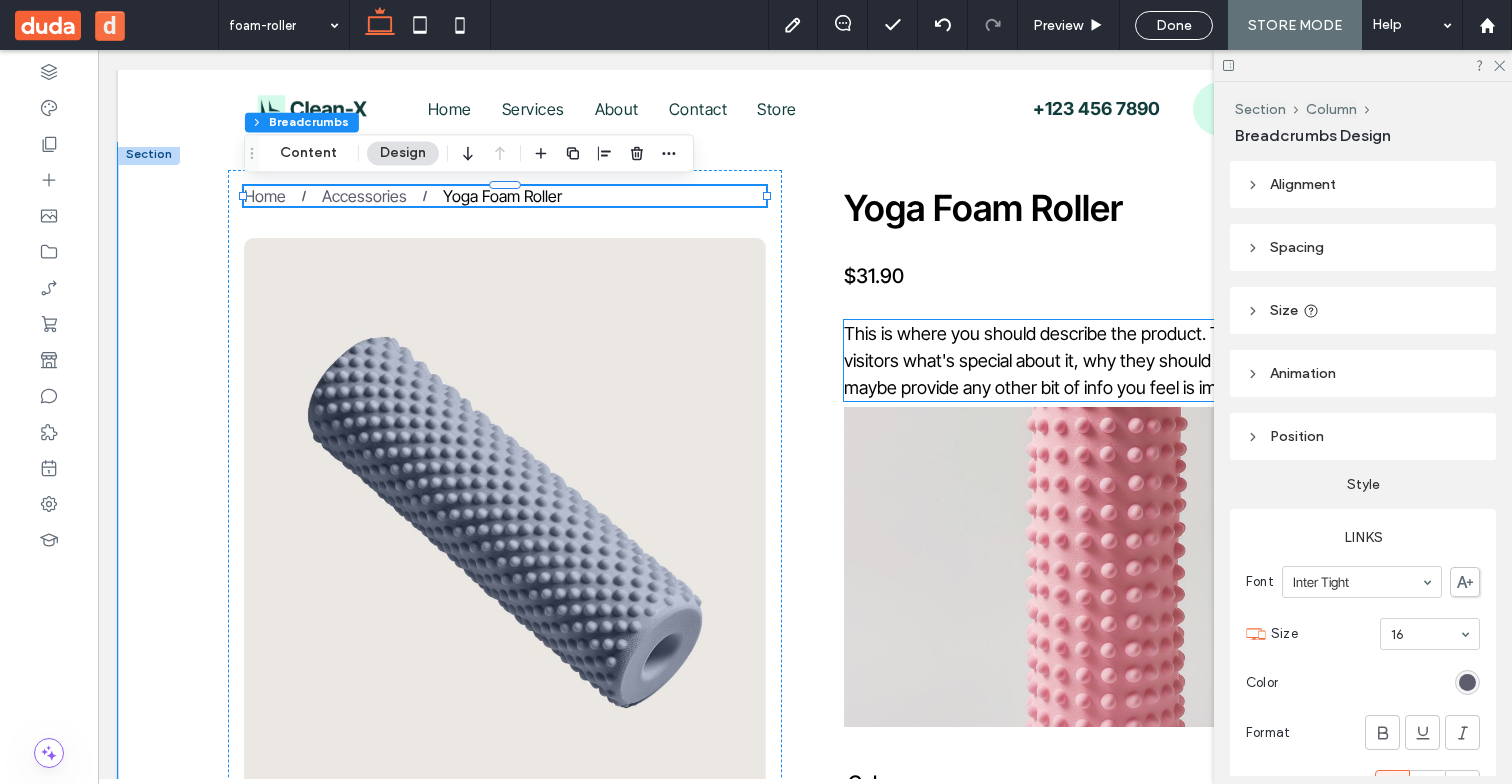 click on "This is where you should describe the product. Tell your website visitors what's special about it, why they should have this, and maybe provide any other bit of info you feel is important." at bounding box center [1105, 360] 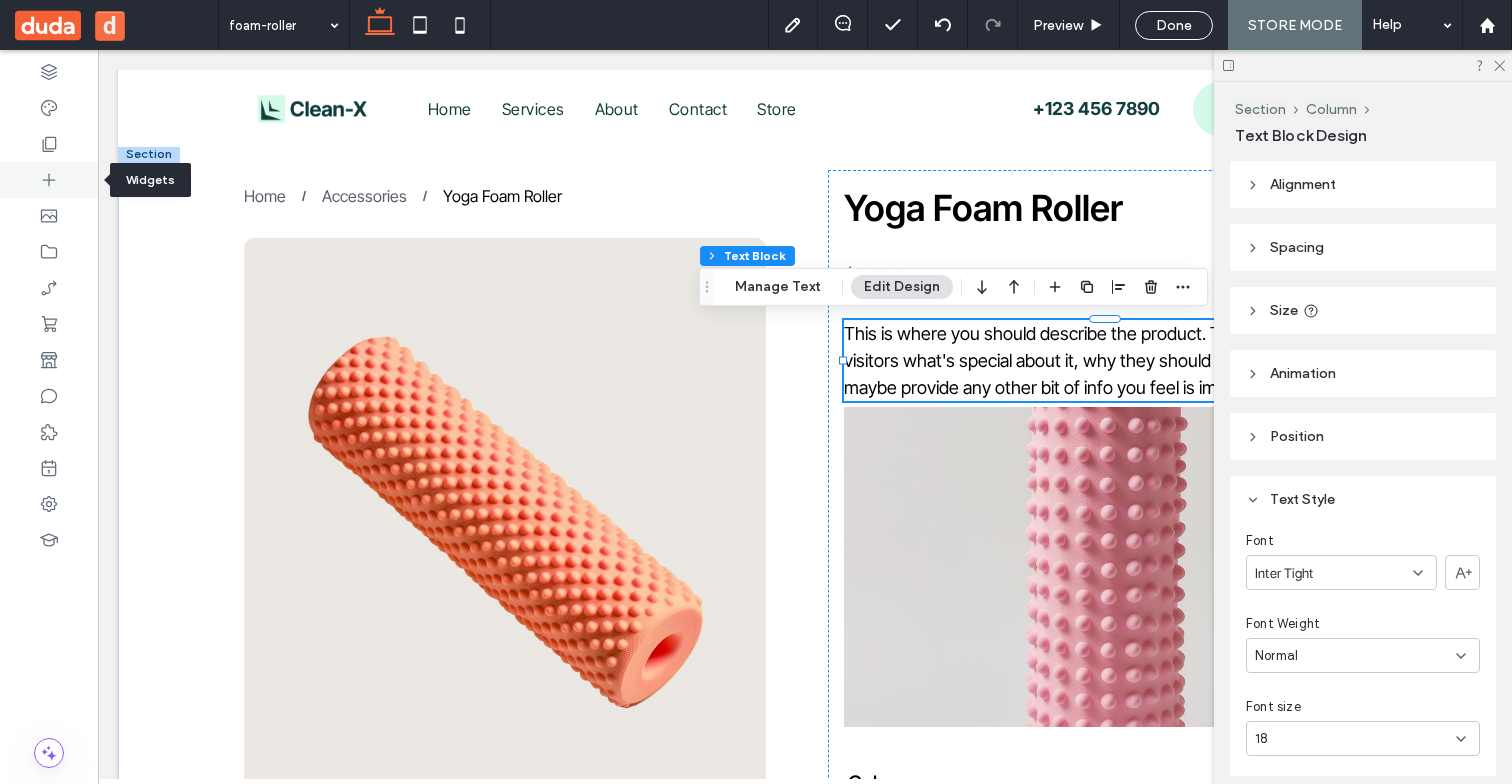 drag, startPoint x: 44, startPoint y: 184, endPoint x: 374, endPoint y: 147, distance: 332.06775 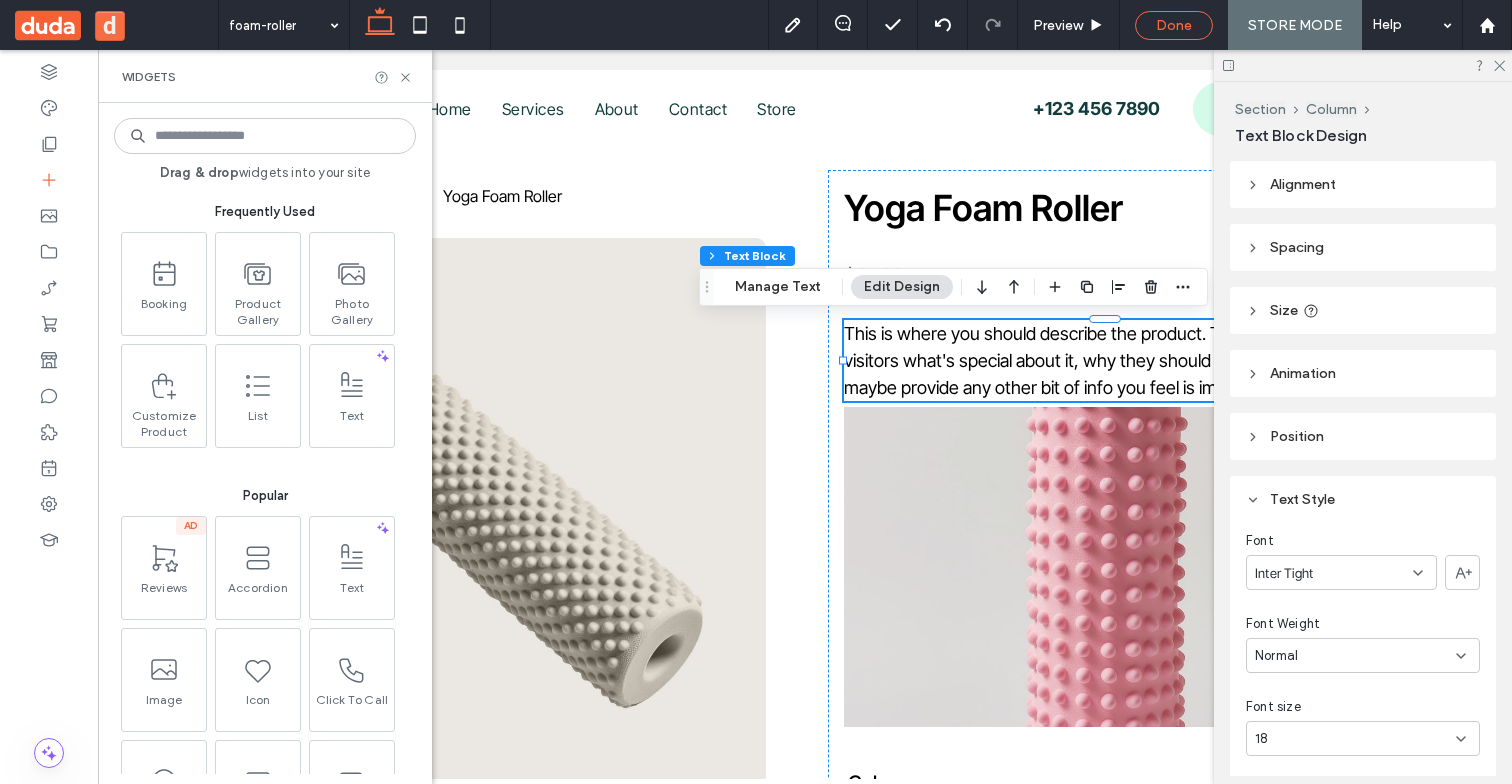 click on "Done" at bounding box center [1174, 25] 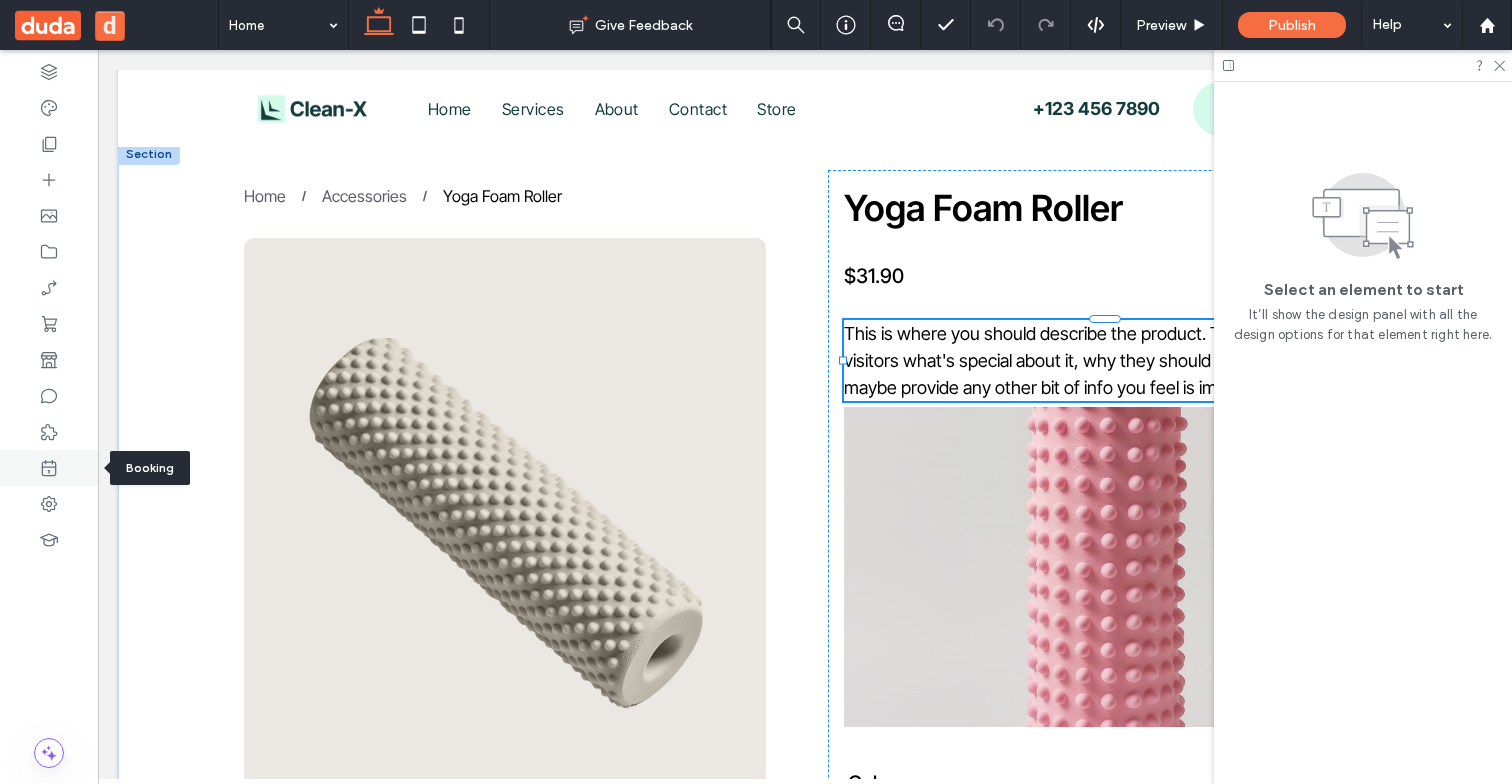click 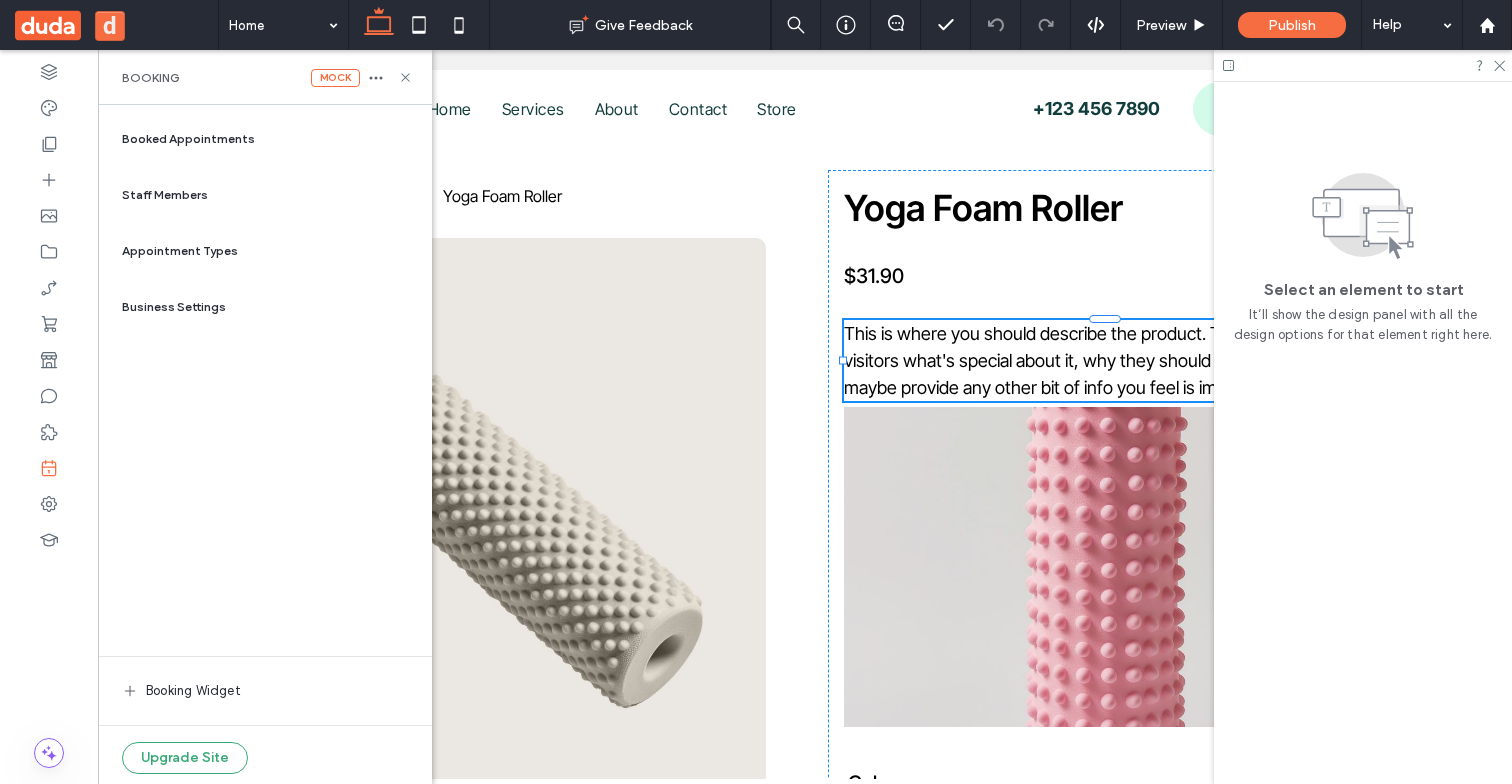 click on "Booked Appointments" at bounding box center (265, 139) 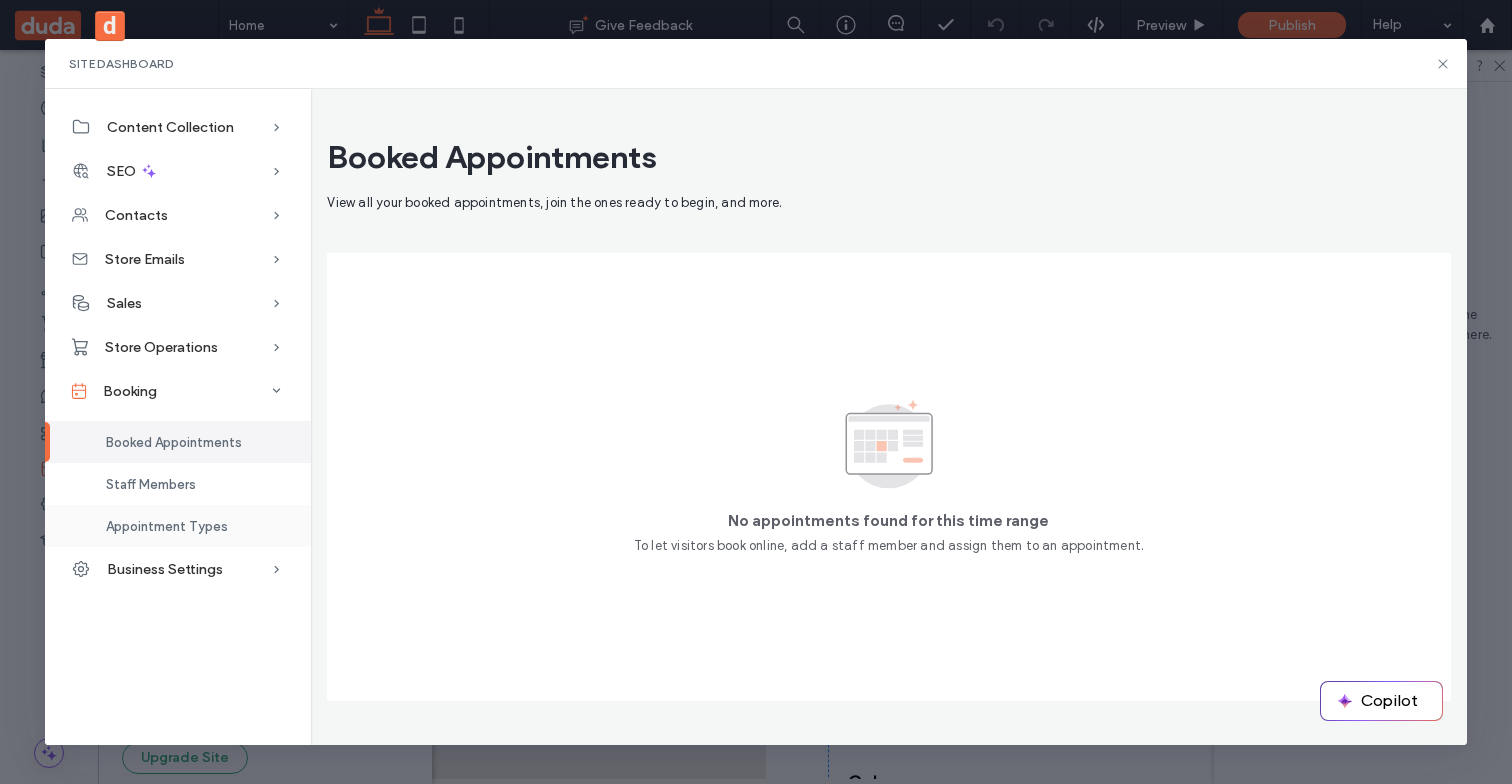 click on "Appointment Types" at bounding box center [167, 526] 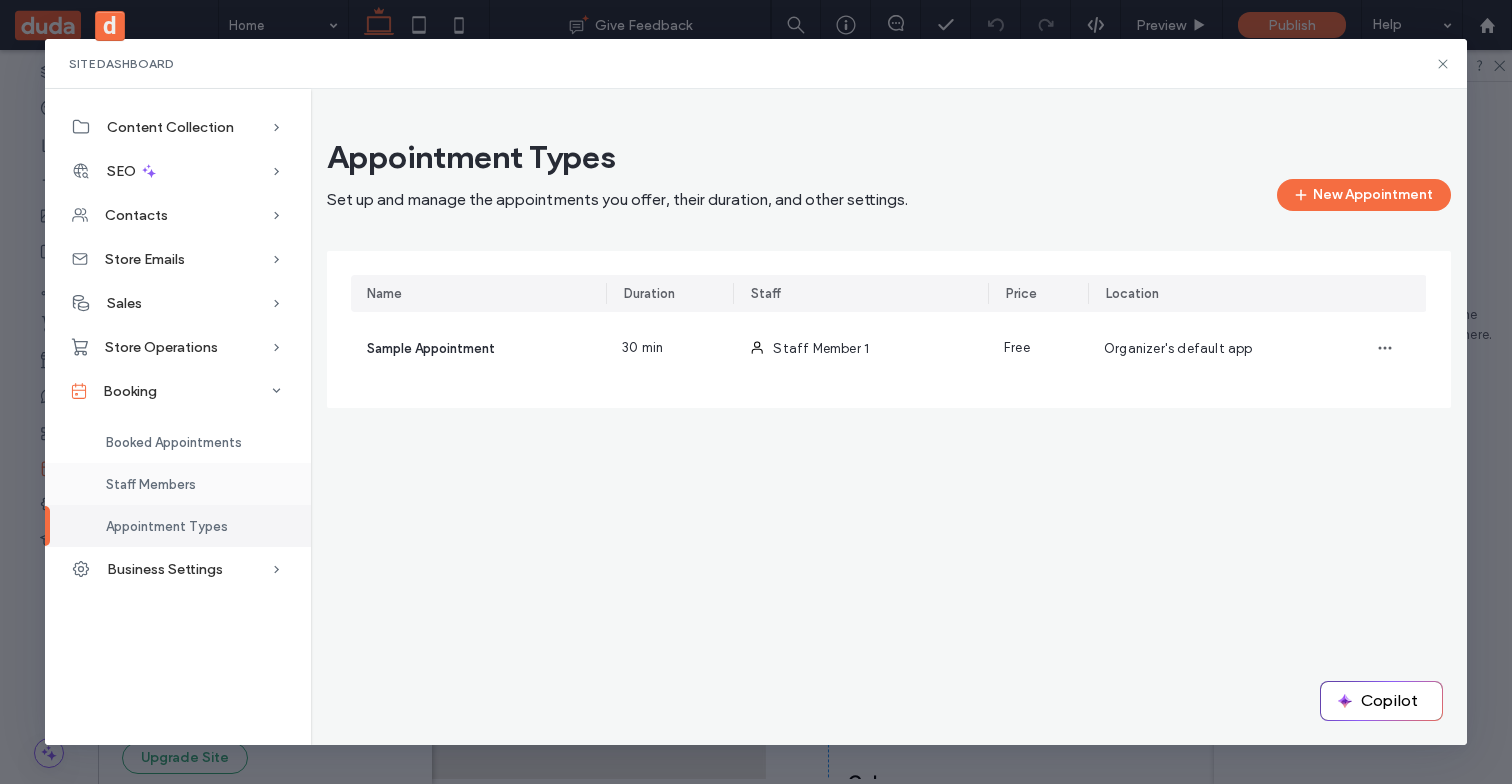 click on "Staff Members" at bounding box center (151, 484) 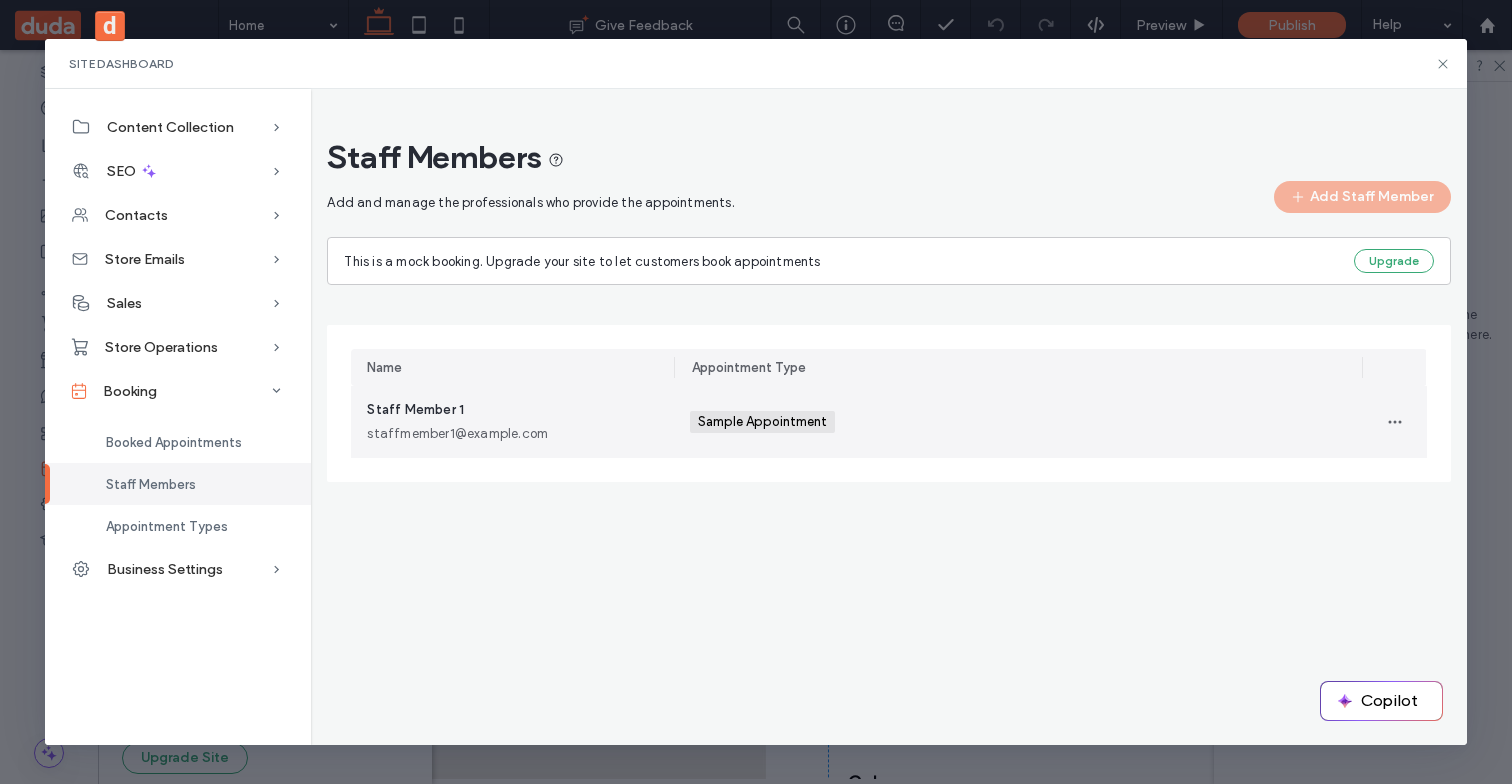 click on "Staff Member 1 staffmember1@example.com" at bounding box center [512, 422] 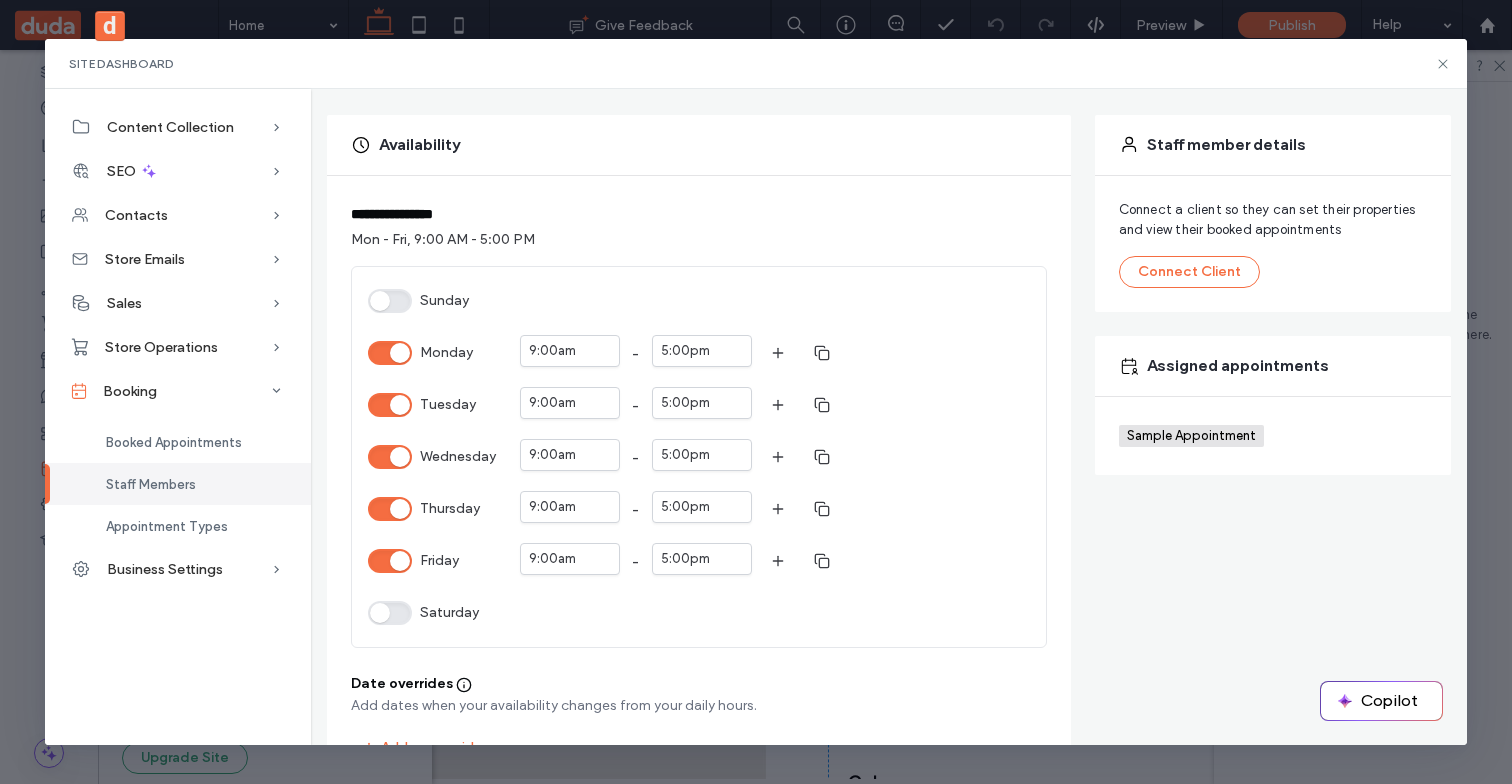 scroll, scrollTop: 203, scrollLeft: 0, axis: vertical 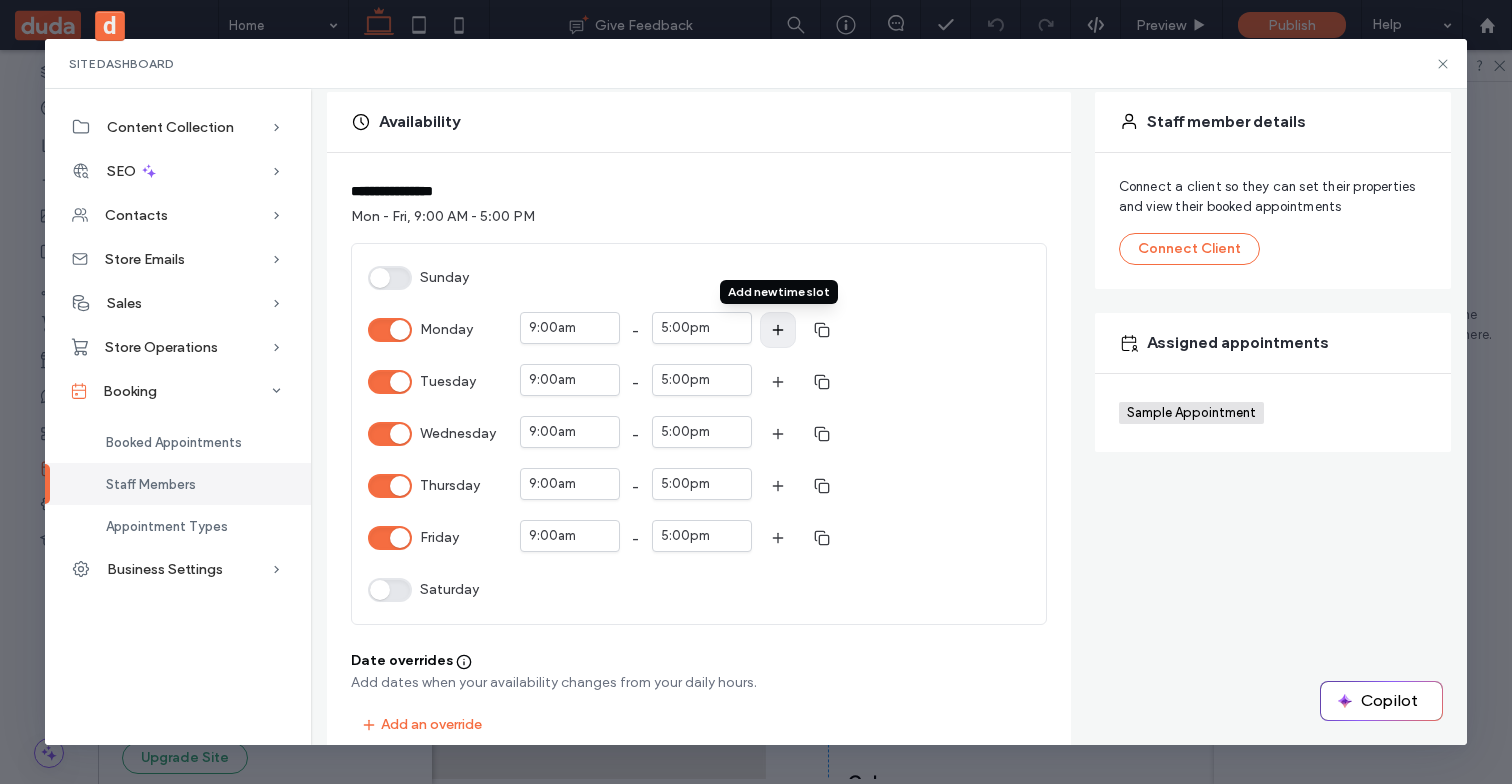 click 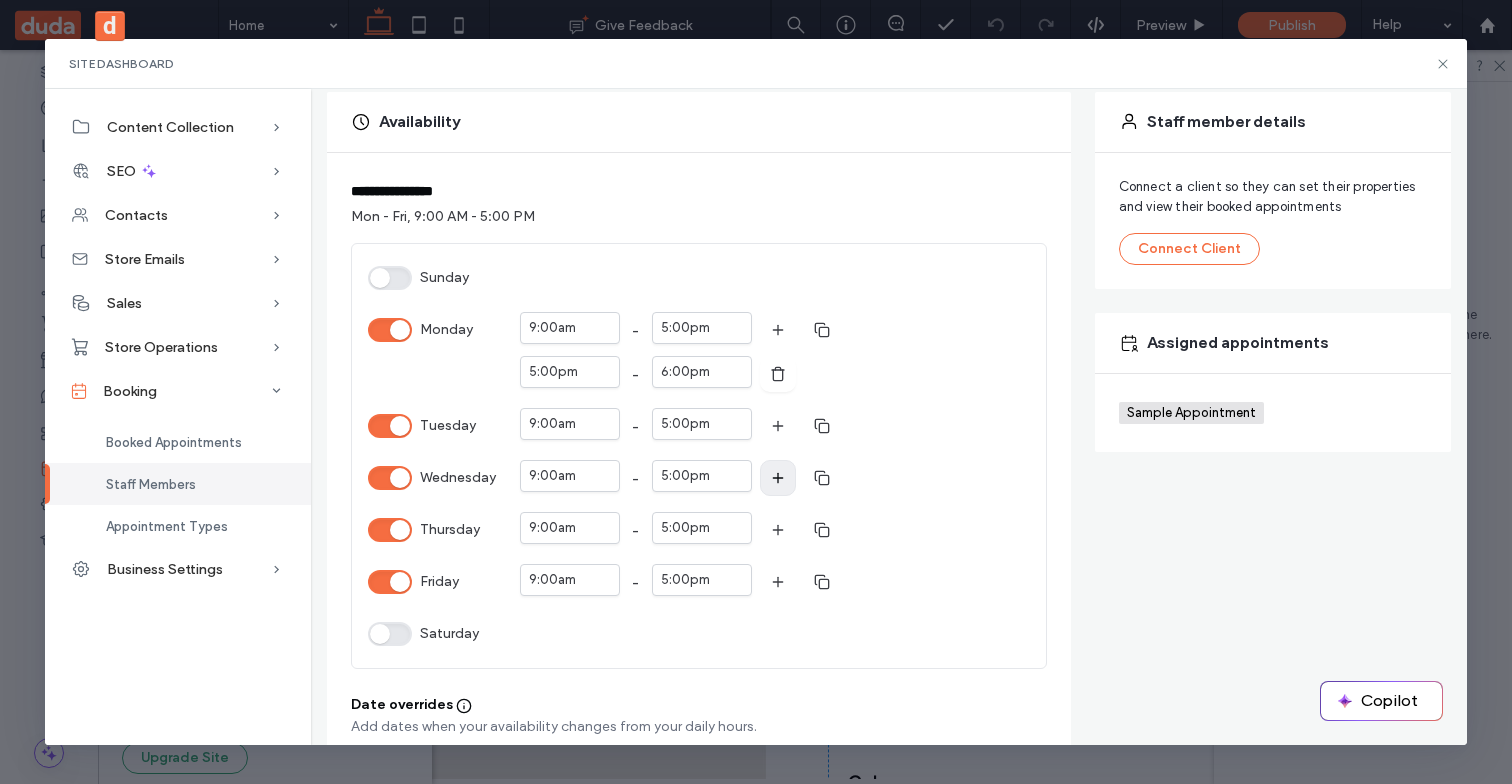 click at bounding box center [778, 478] 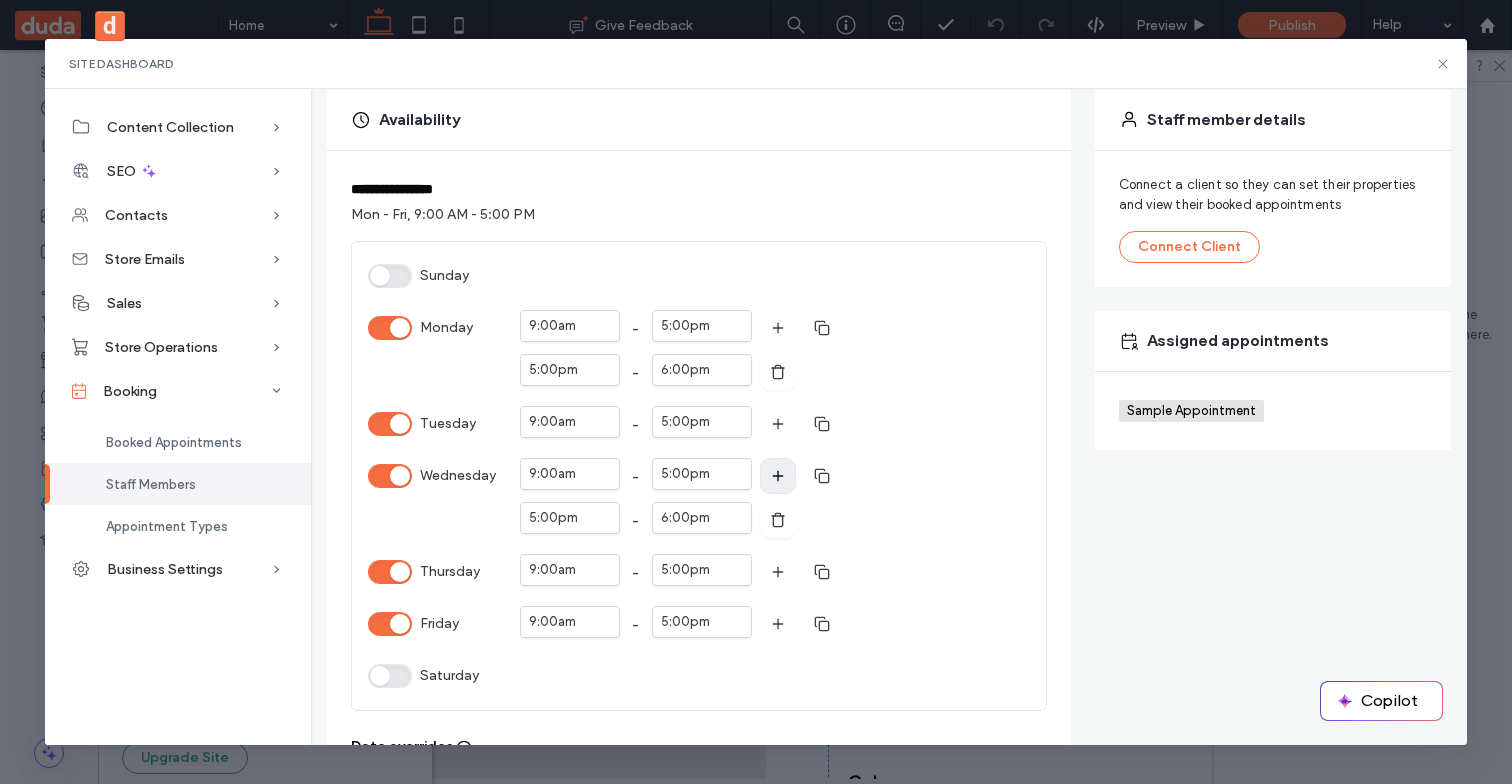 scroll, scrollTop: 261, scrollLeft: 0, axis: vertical 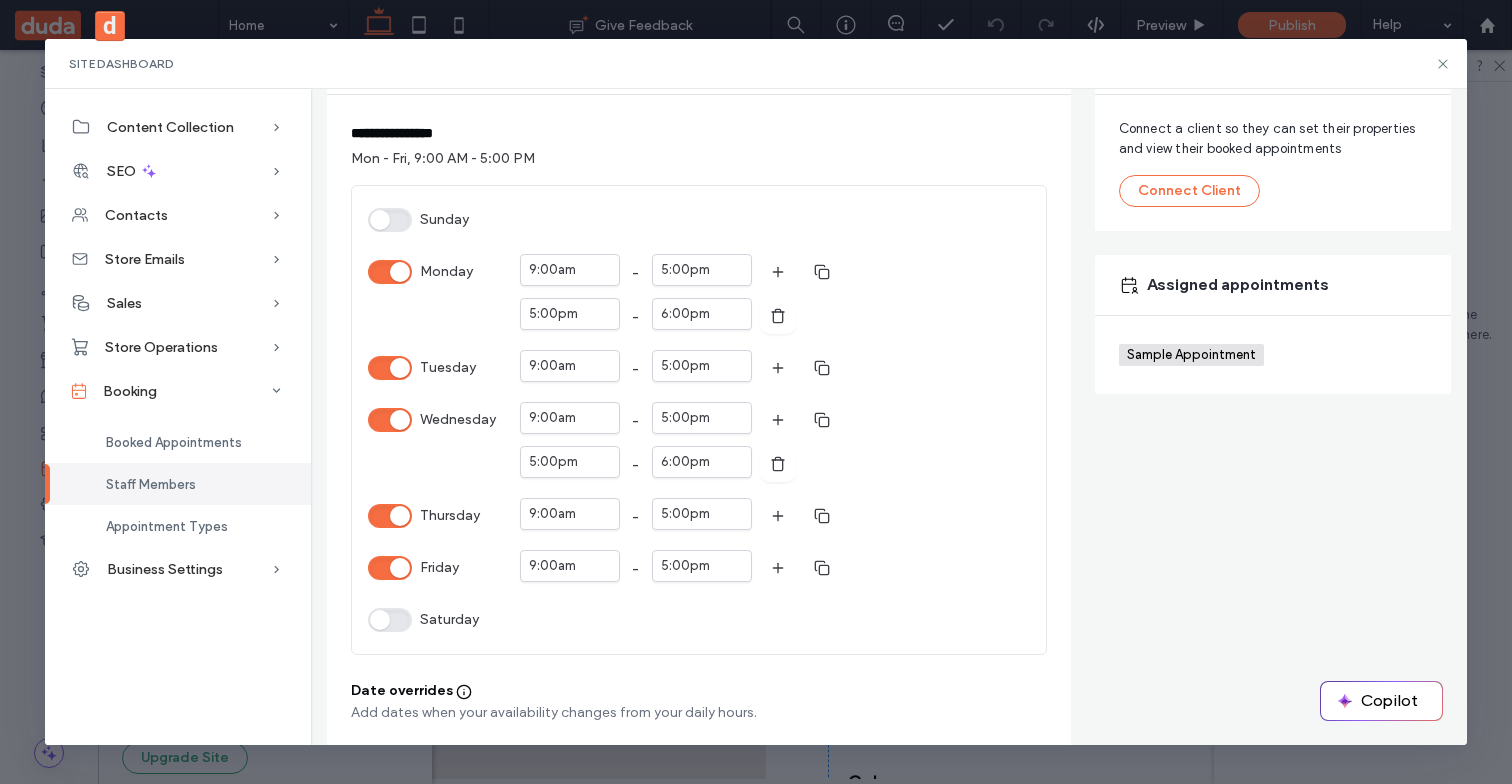 click on "Mon - Fri, 9:00 AM - 5:00 PM" at bounding box center [443, 158] 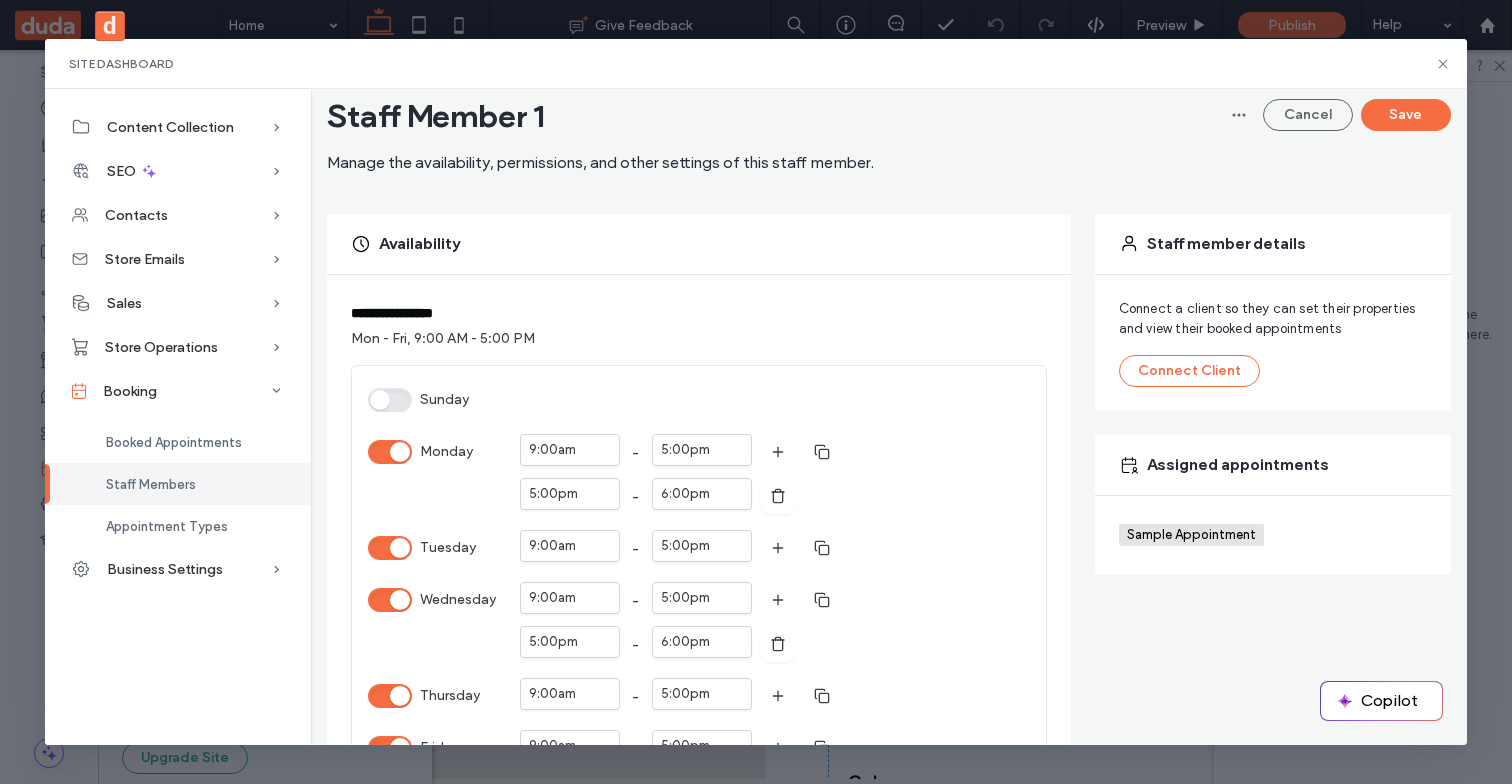 scroll, scrollTop: 67, scrollLeft: 0, axis: vertical 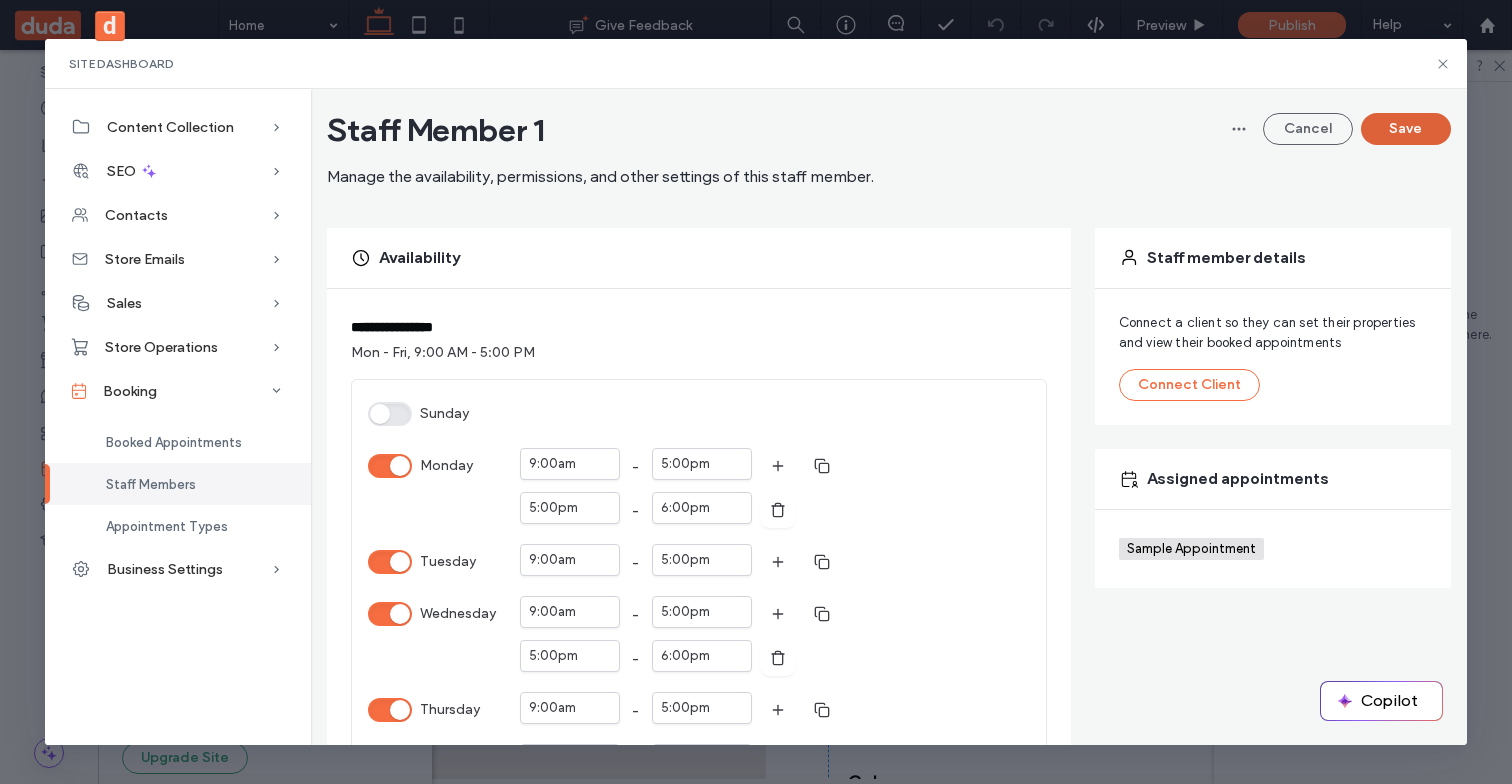 click on "Save" at bounding box center [1406, 129] 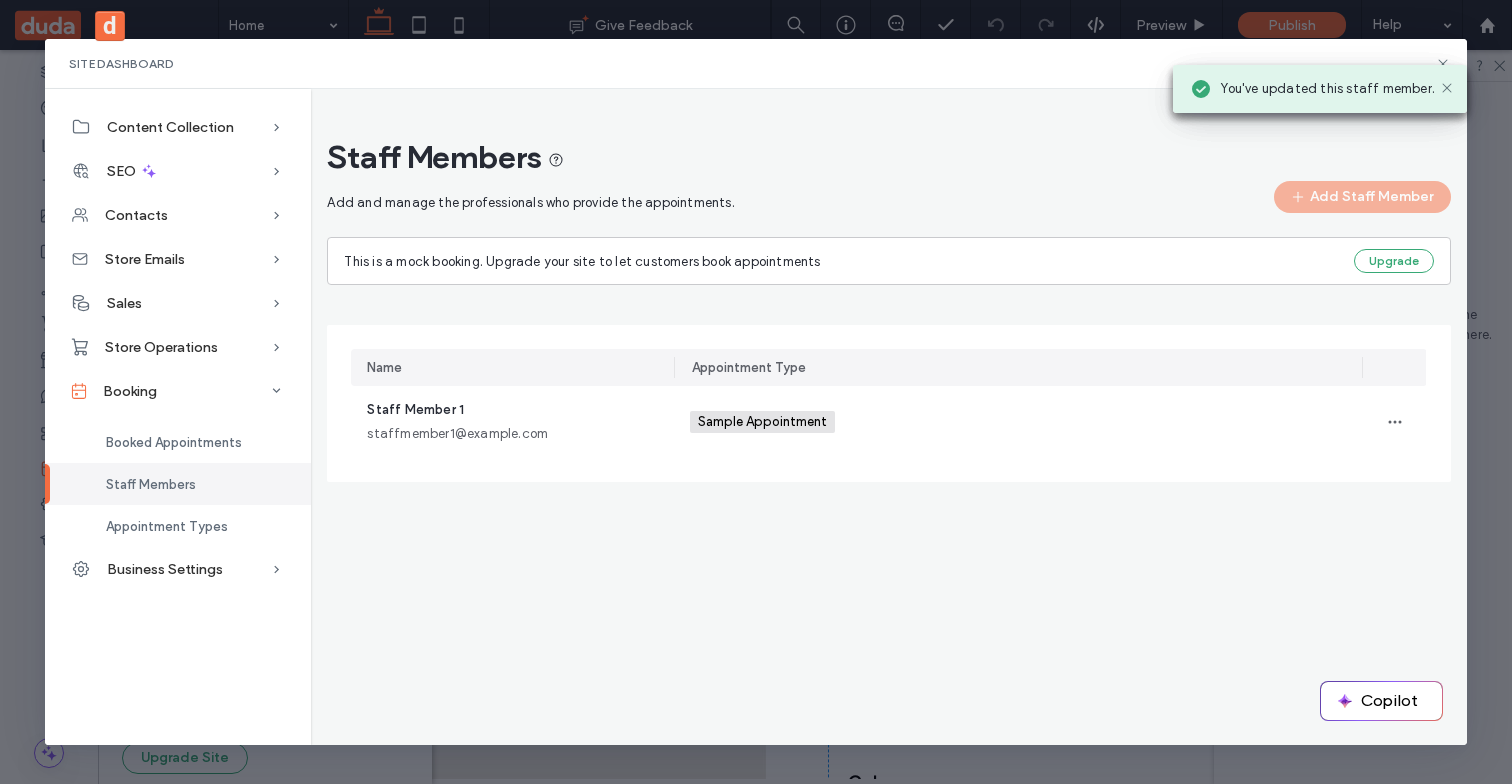 scroll, scrollTop: 0, scrollLeft: 0, axis: both 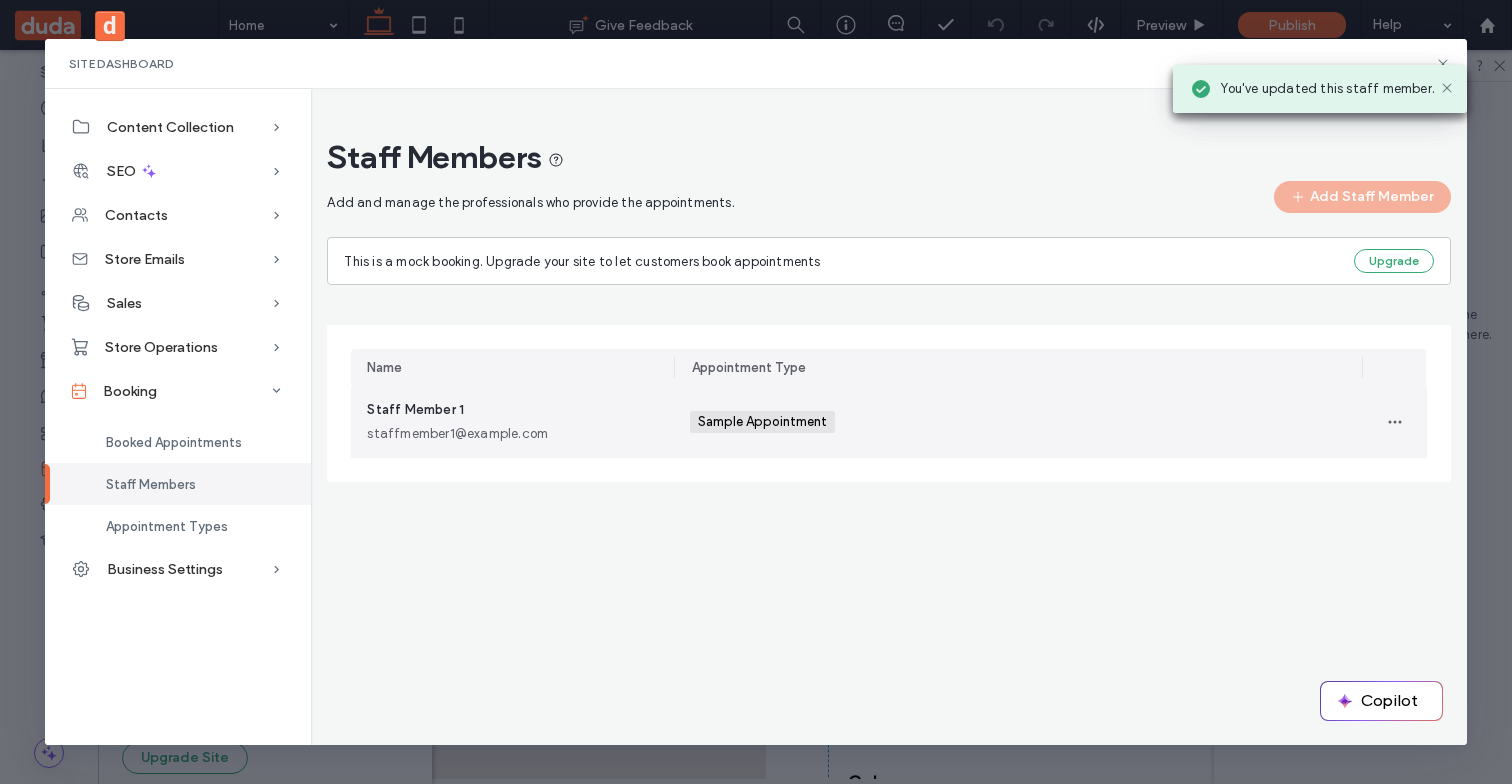 click on "staffmember1@example.com" at bounding box center (512, 434) 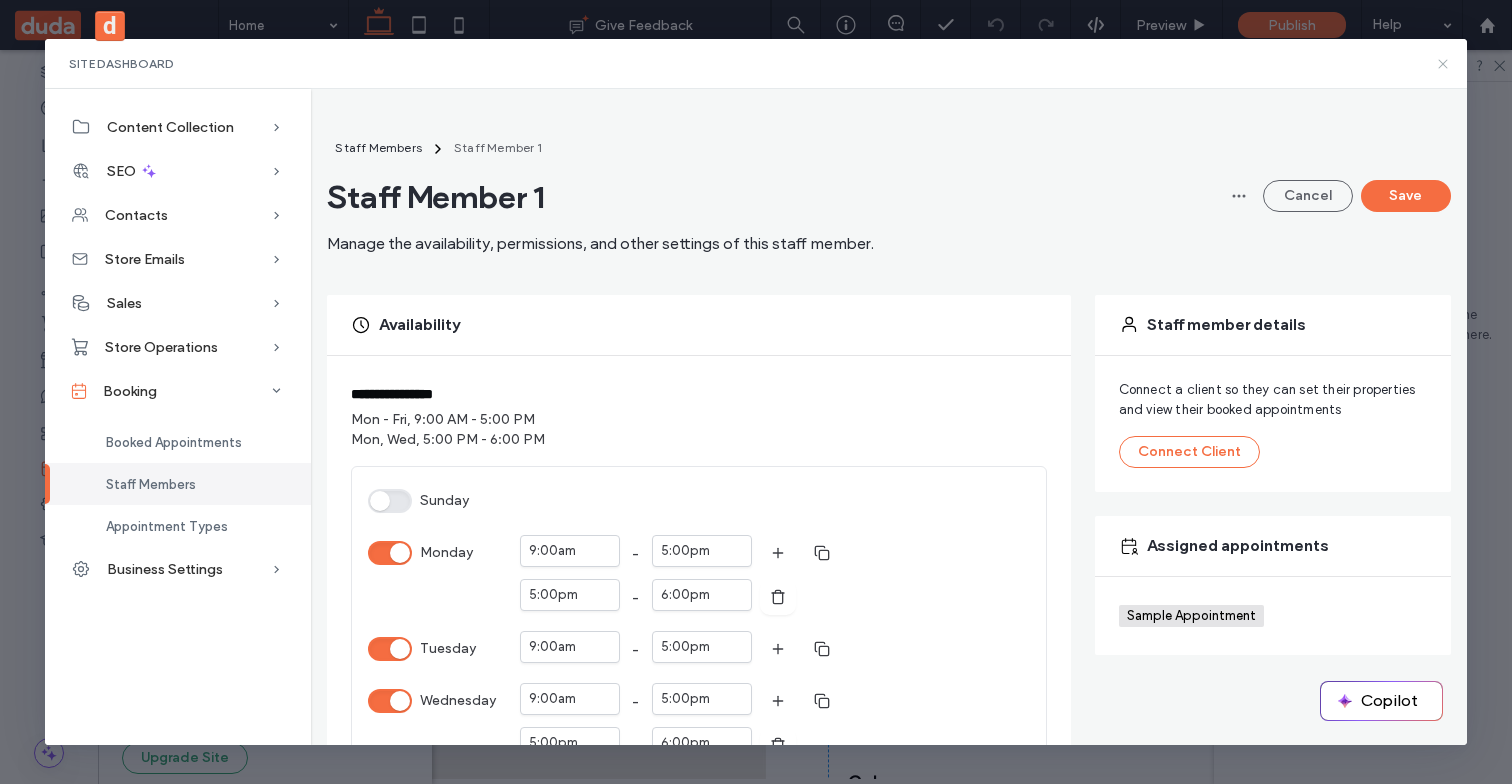 click 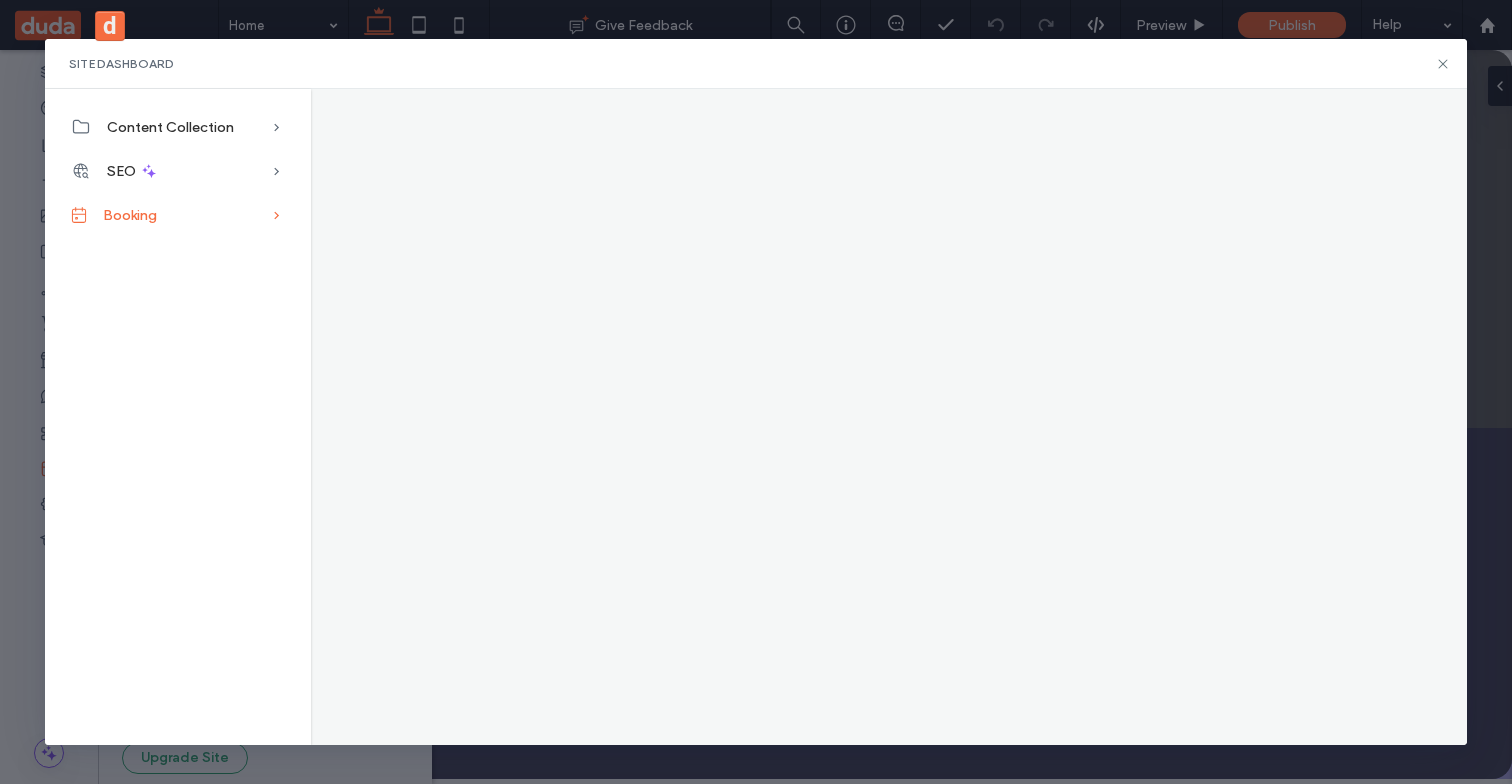 scroll, scrollTop: 0, scrollLeft: 0, axis: both 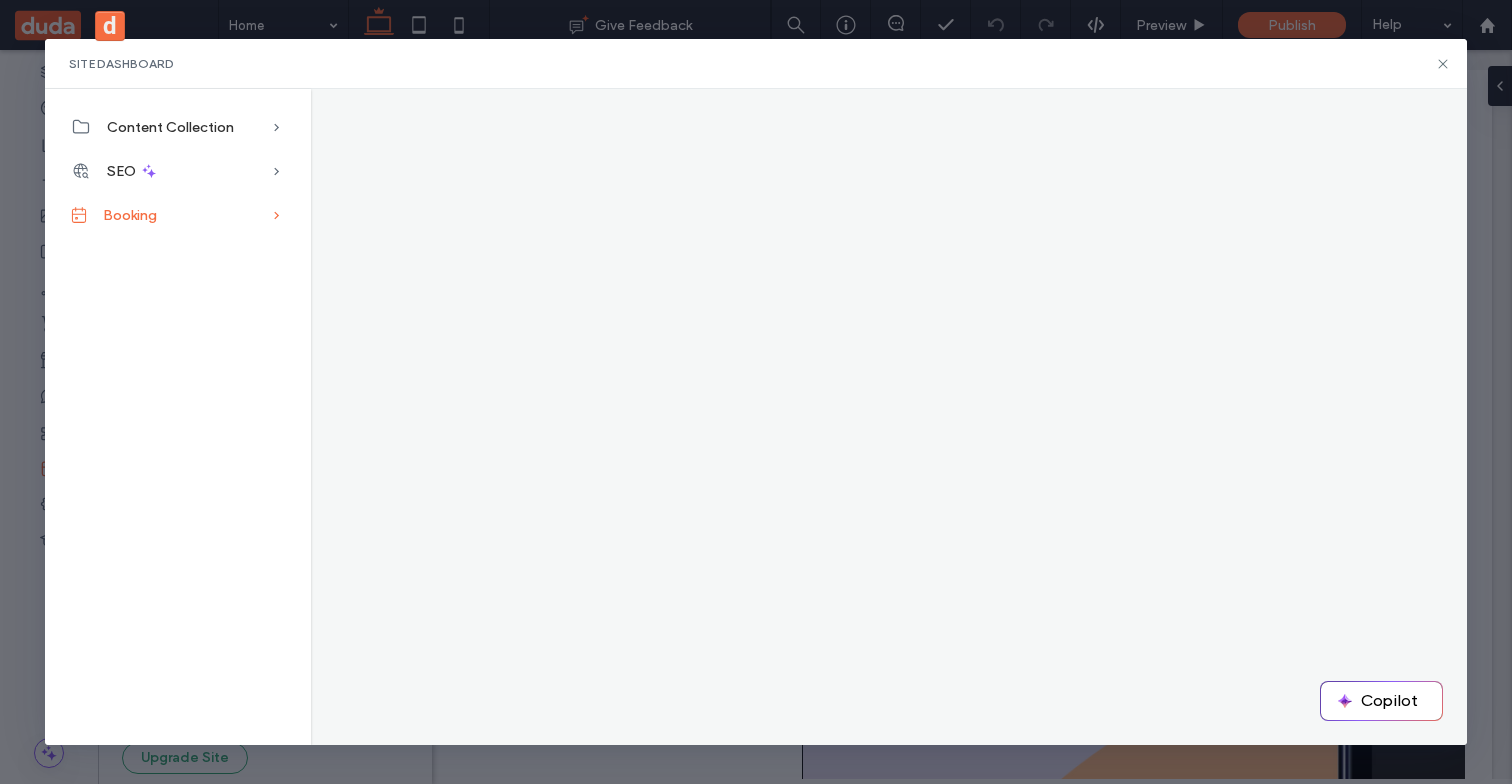 click on "Booking" at bounding box center [130, 215] 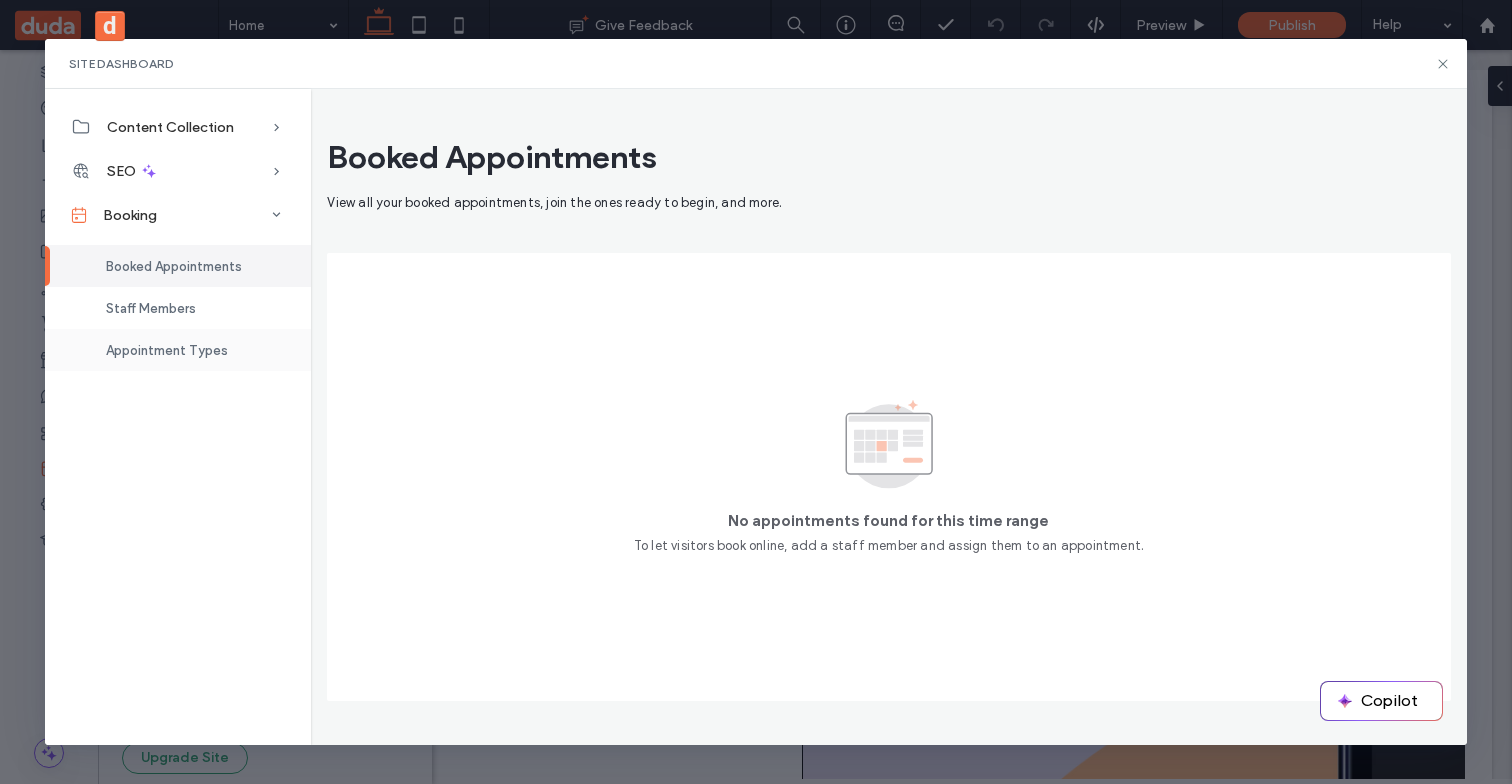 click on "Appointment Types" at bounding box center (167, 350) 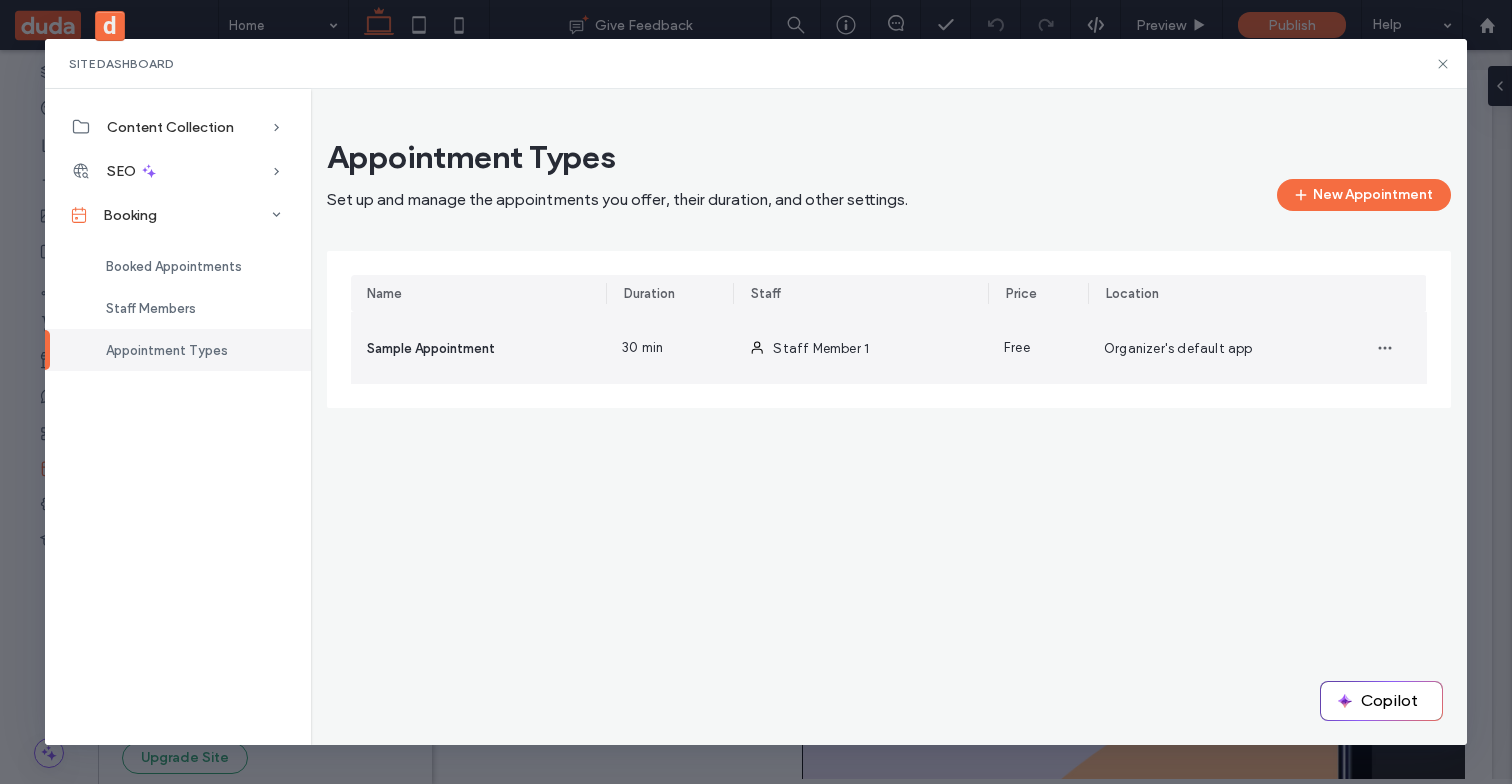 click on "Sample Appointment" at bounding box center (478, 348) 